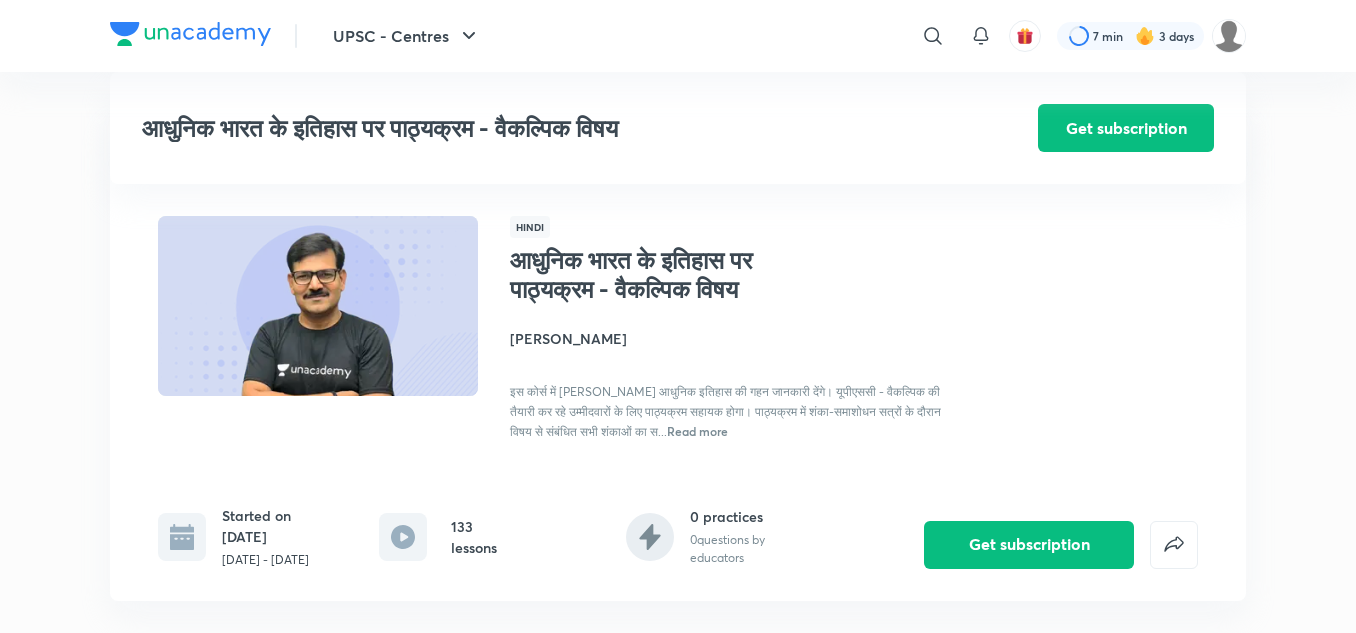 scroll, scrollTop: 19720, scrollLeft: 0, axis: vertical 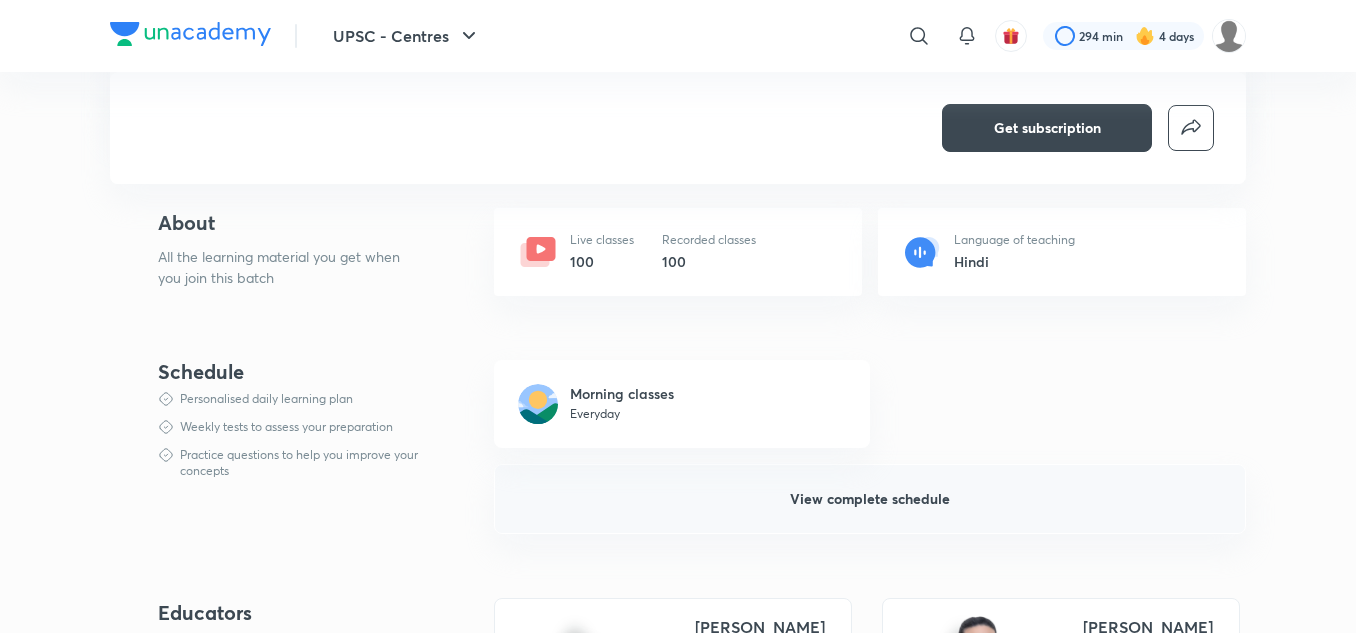 click on "View complete schedule" at bounding box center [870, 499] 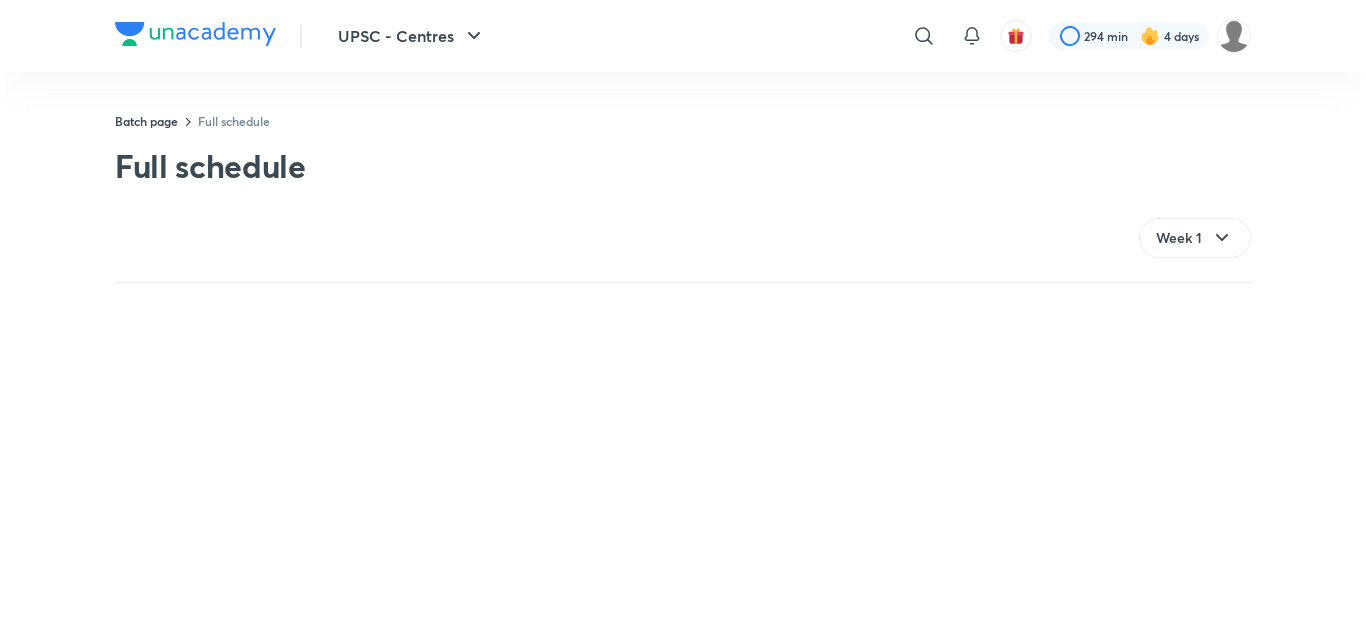 scroll, scrollTop: 0, scrollLeft: 0, axis: both 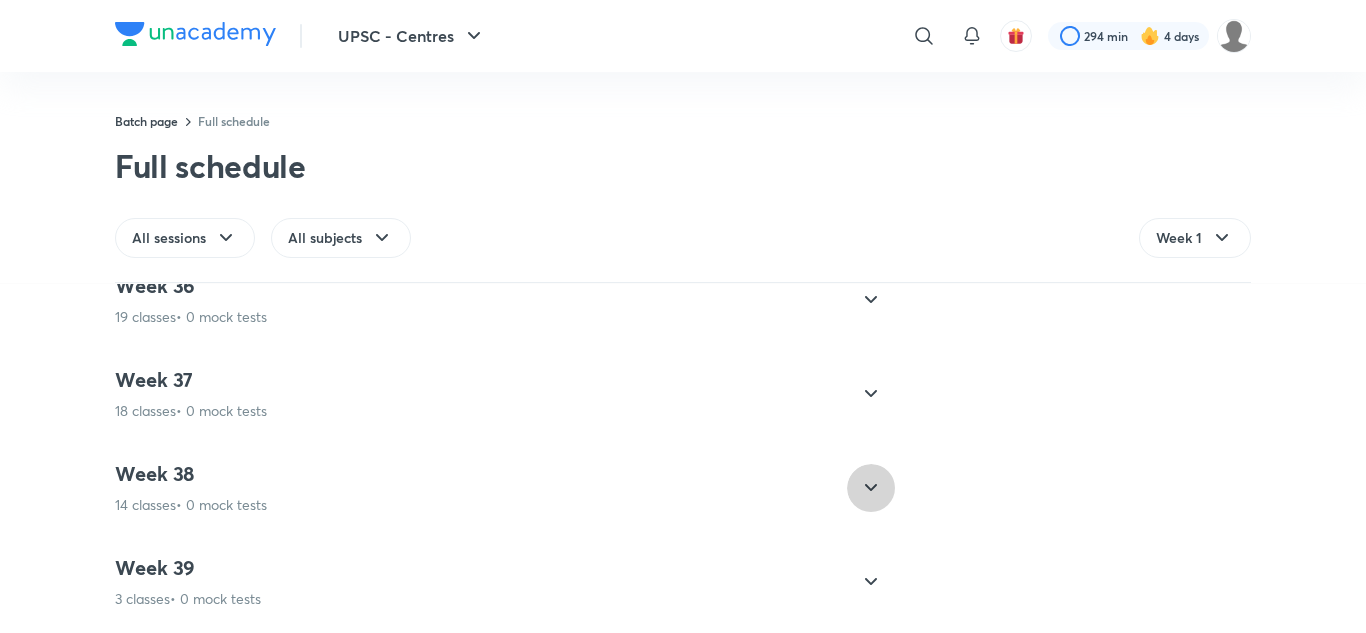 click 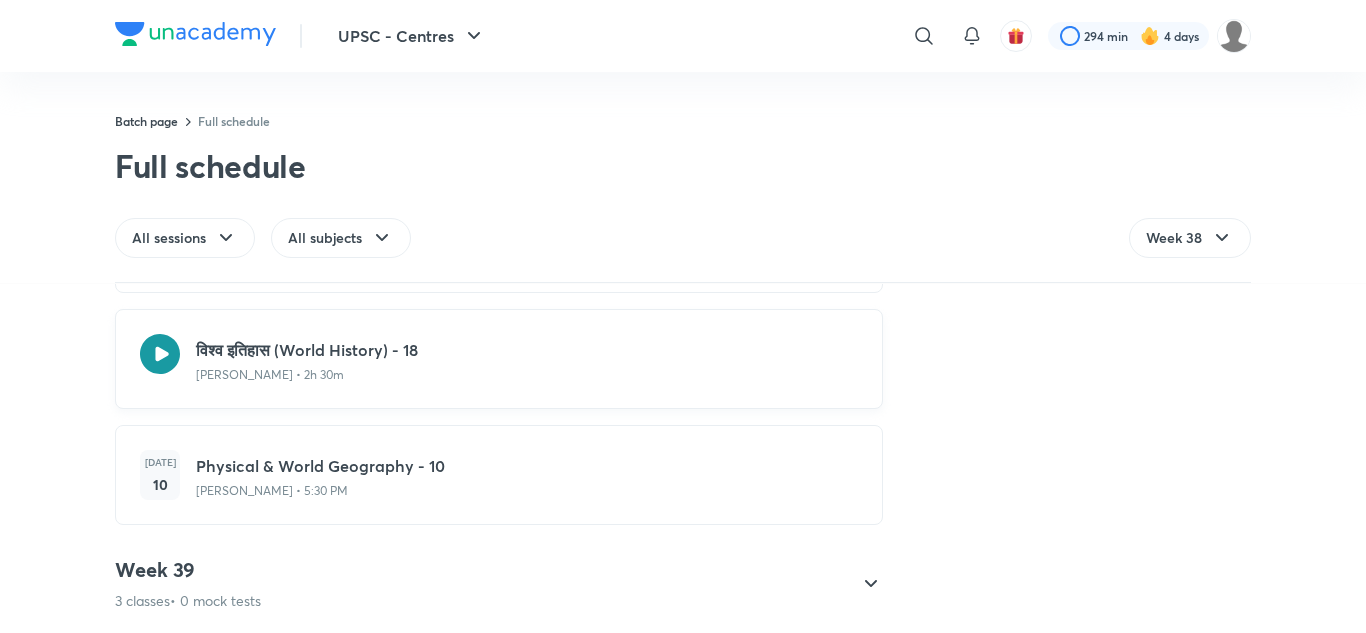 scroll, scrollTop: 4956, scrollLeft: 0, axis: vertical 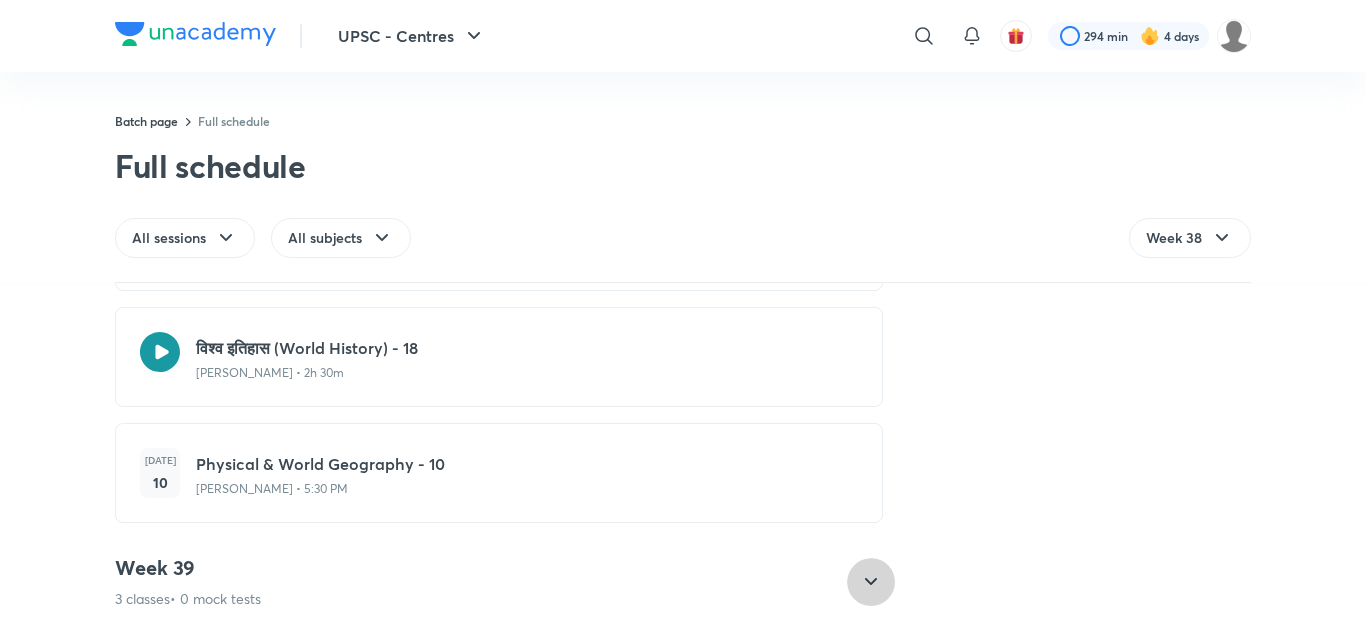 click 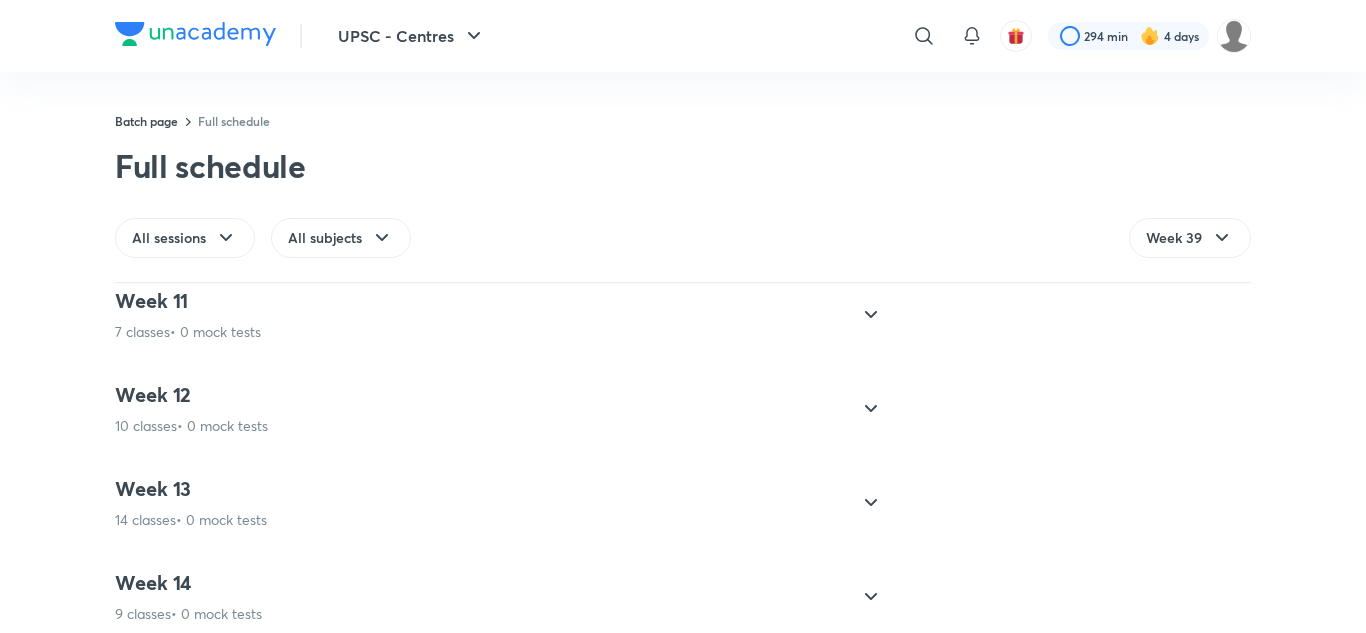 scroll, scrollTop: 959, scrollLeft: 0, axis: vertical 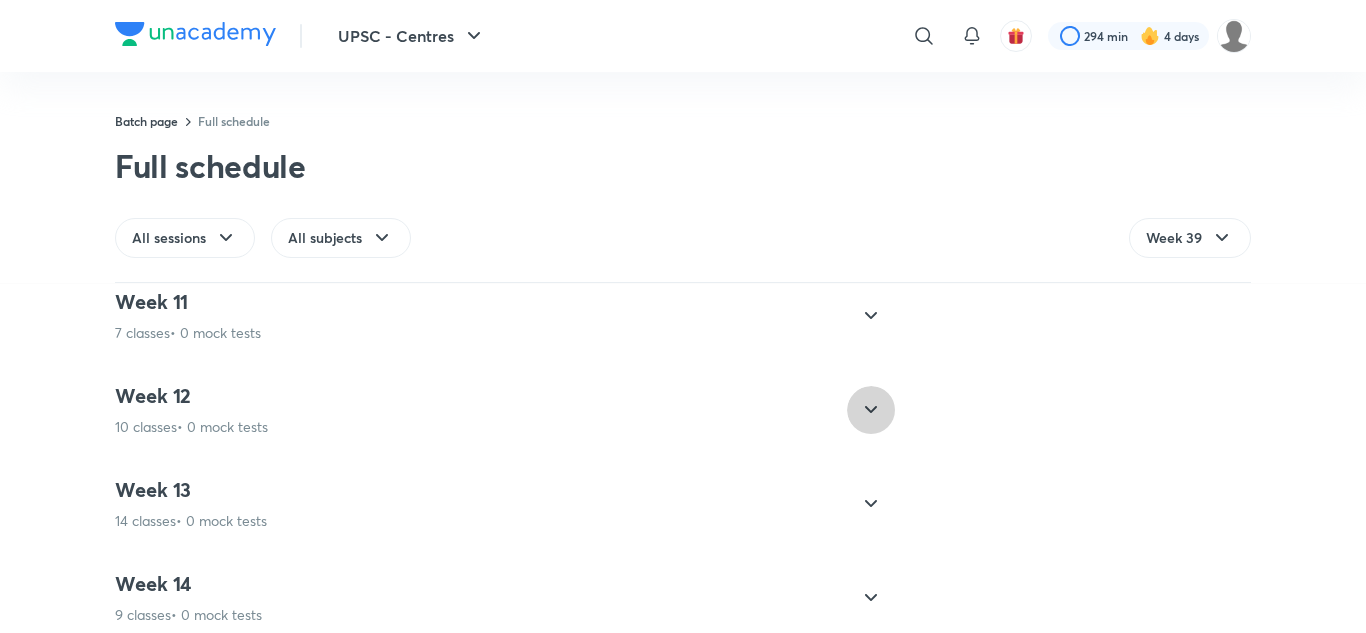 click 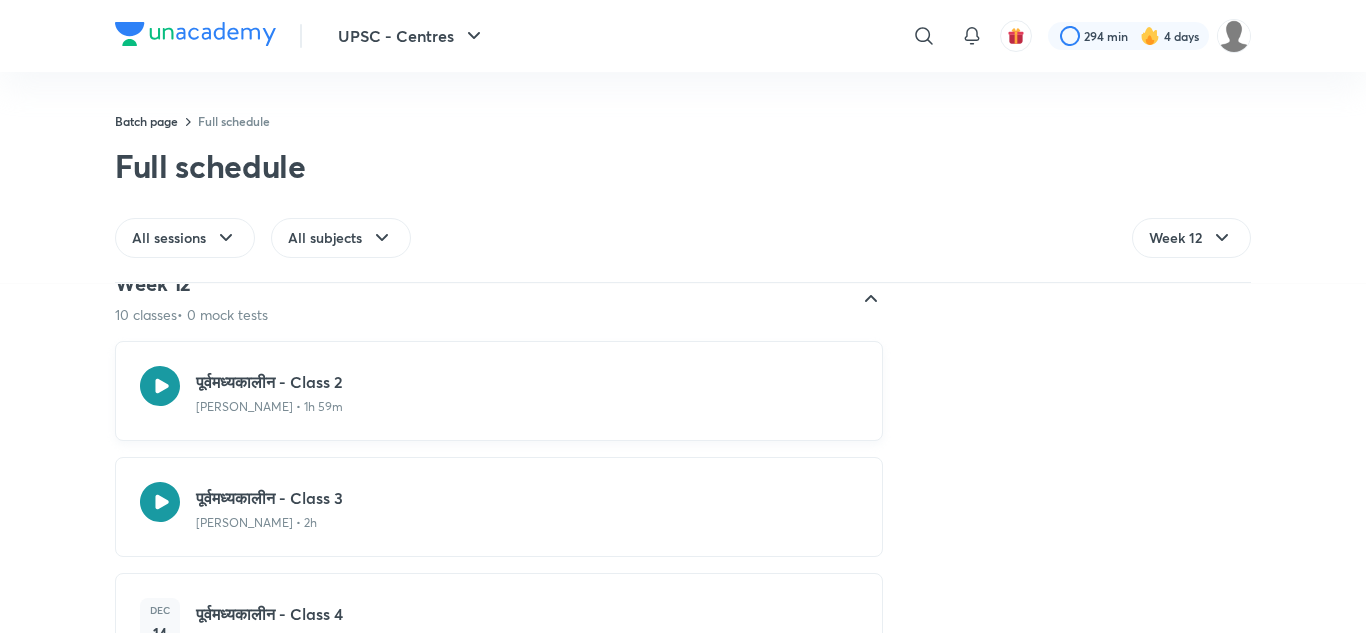 scroll, scrollTop: 1072, scrollLeft: 0, axis: vertical 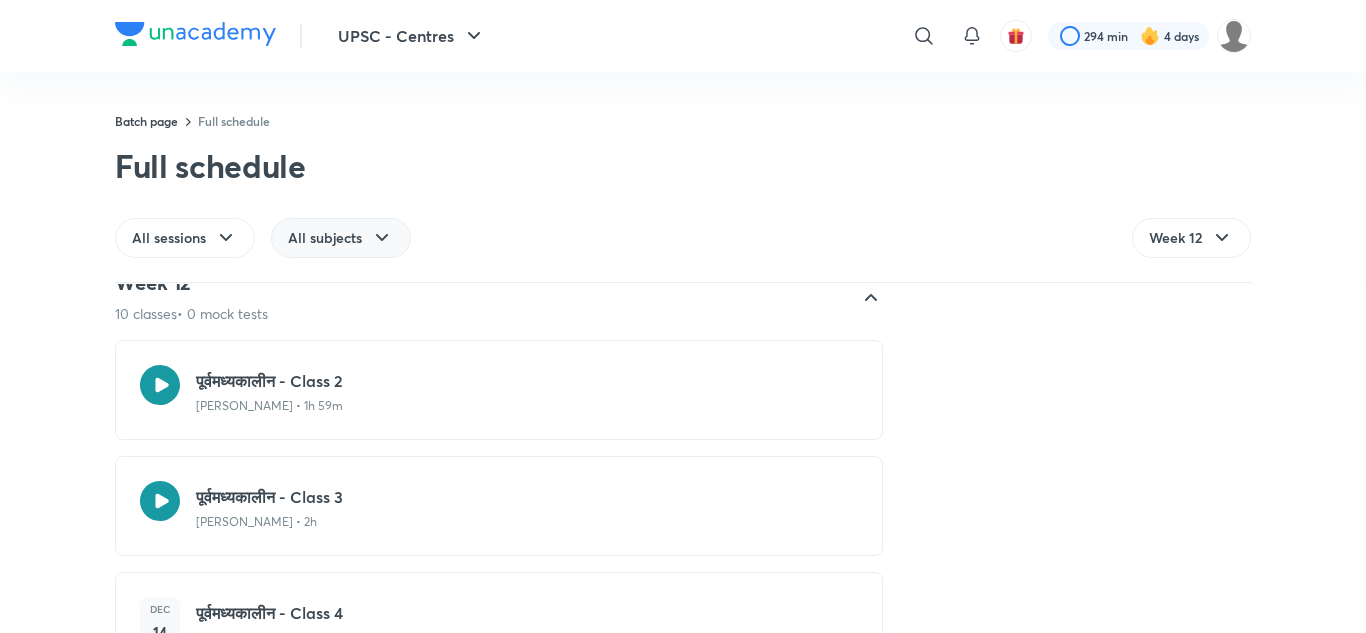 click on "All subjects" at bounding box center [341, 238] 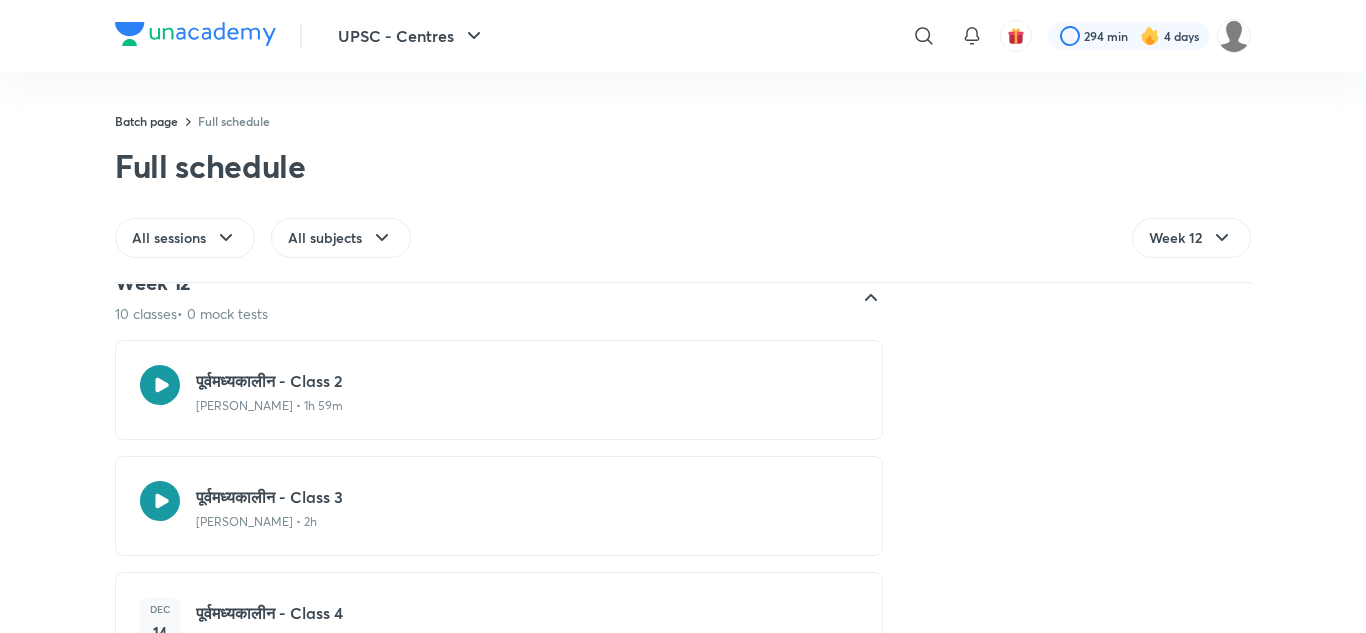 click on "Week 12 10 classes  •   0 mock tests पूर्वमध्यकालीन - Class 2 Rajneesh Raj • 1h 59m  पूर्वमध्यकालीन - Class 3 Rajneesh Raj • 2h  Dec 14 पूर्वमध्यकालीन - Class 4 Rajneesh Raj • 2h  करेंट अफेयर्स - Class 21 Chandramouli Choudhary • 1h 48m  पूर्वमध्यकालीन - Class 5 Rajneesh Raj • 1h 49m  विश्व भूगोल : Class 1 Apurva Mehrotra • 2h 10m  पूर्वमध्यकालीन - Class 6 Rajneesh Raj • 2h 3m  विश्व भूगोल : Class 2 Apurva Mehrotra • 2h 4m  पूर्वमध्यकालीन - Class 7 Rajneesh Raj • 2h 1m  विश्व भूगोल : Class 3 Apurva Mehrotra • 2h 10m" at bounding box center (683, 877) 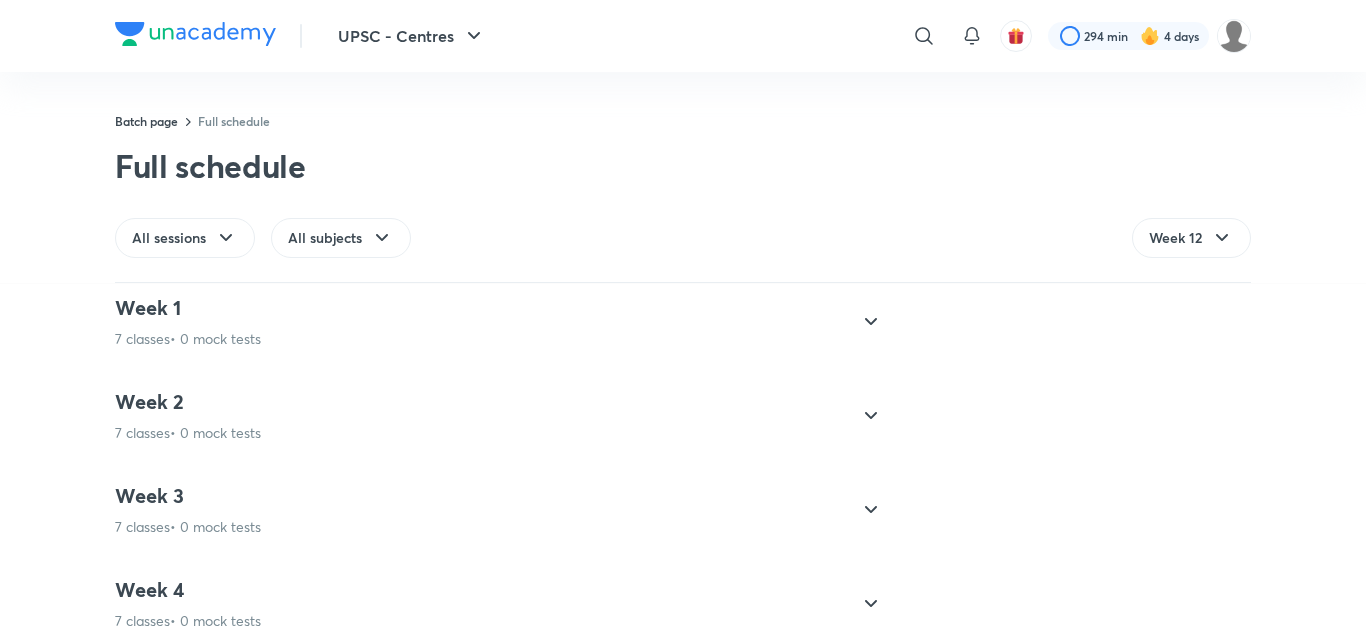 scroll, scrollTop: 0, scrollLeft: 0, axis: both 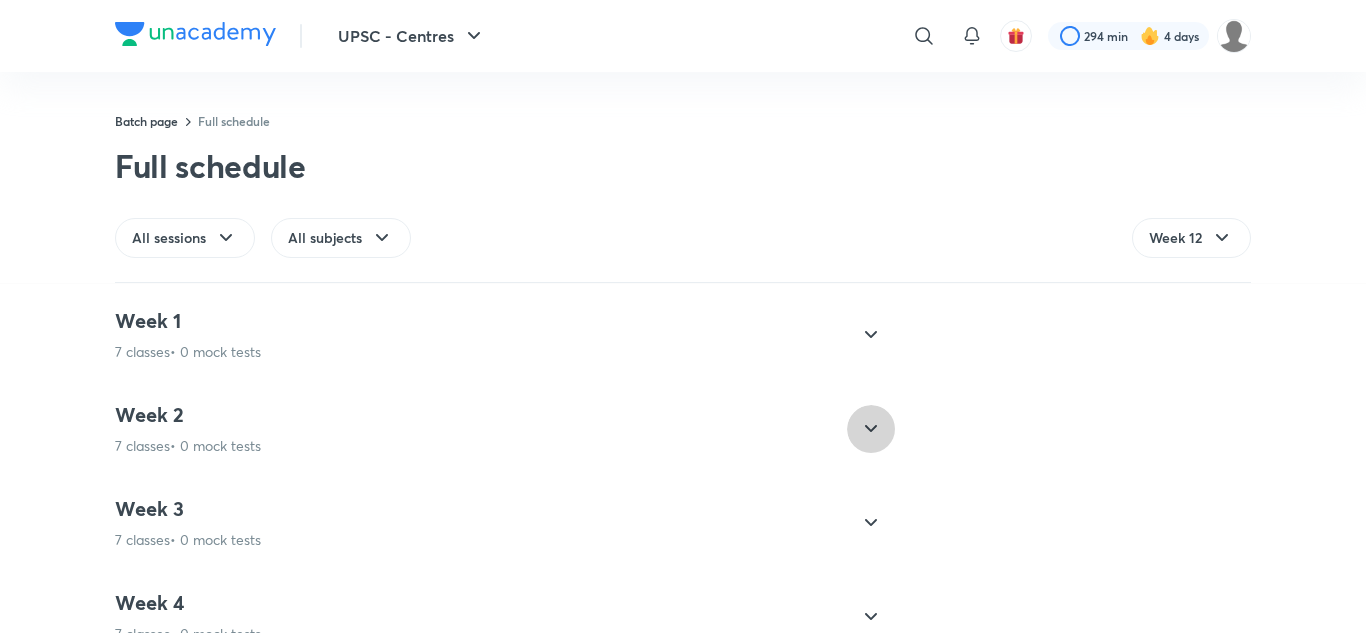click 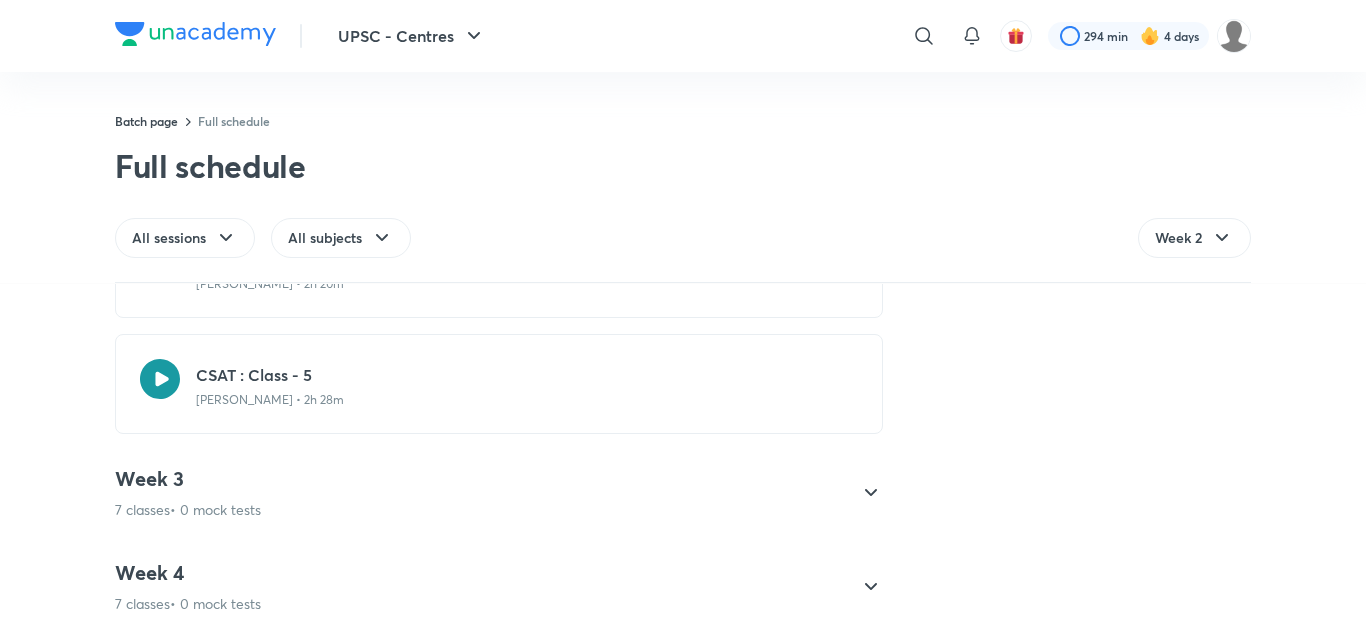 scroll, scrollTop: 835, scrollLeft: 0, axis: vertical 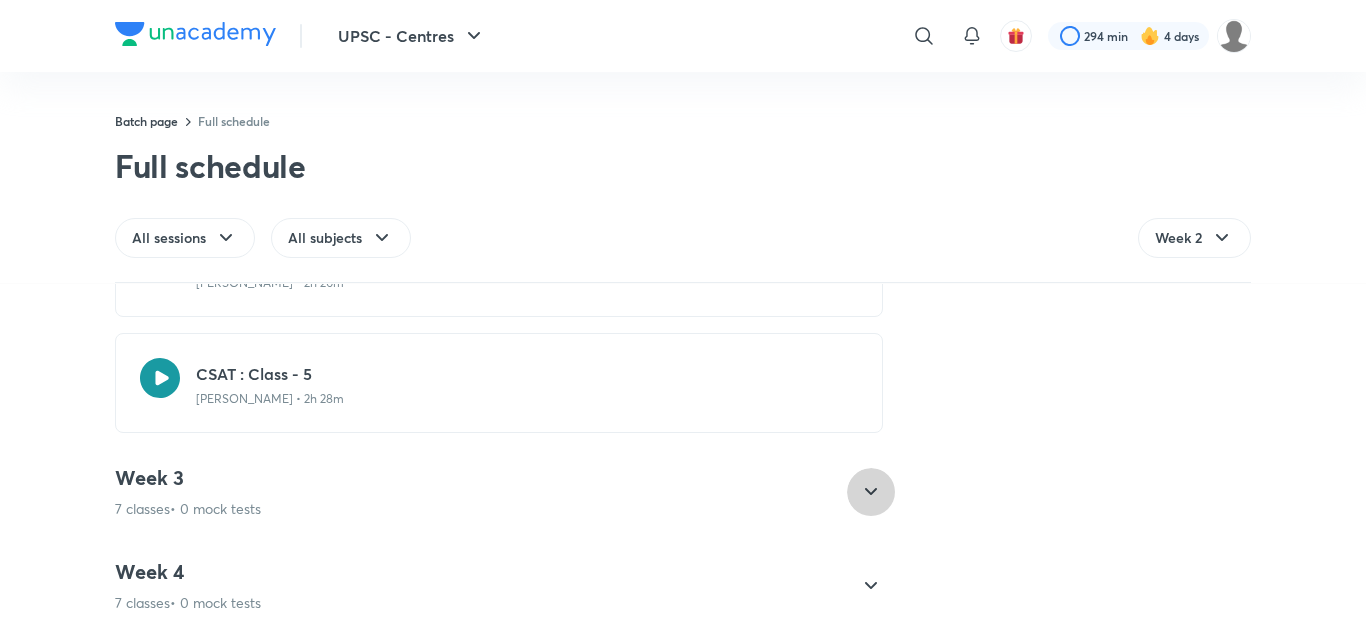 click 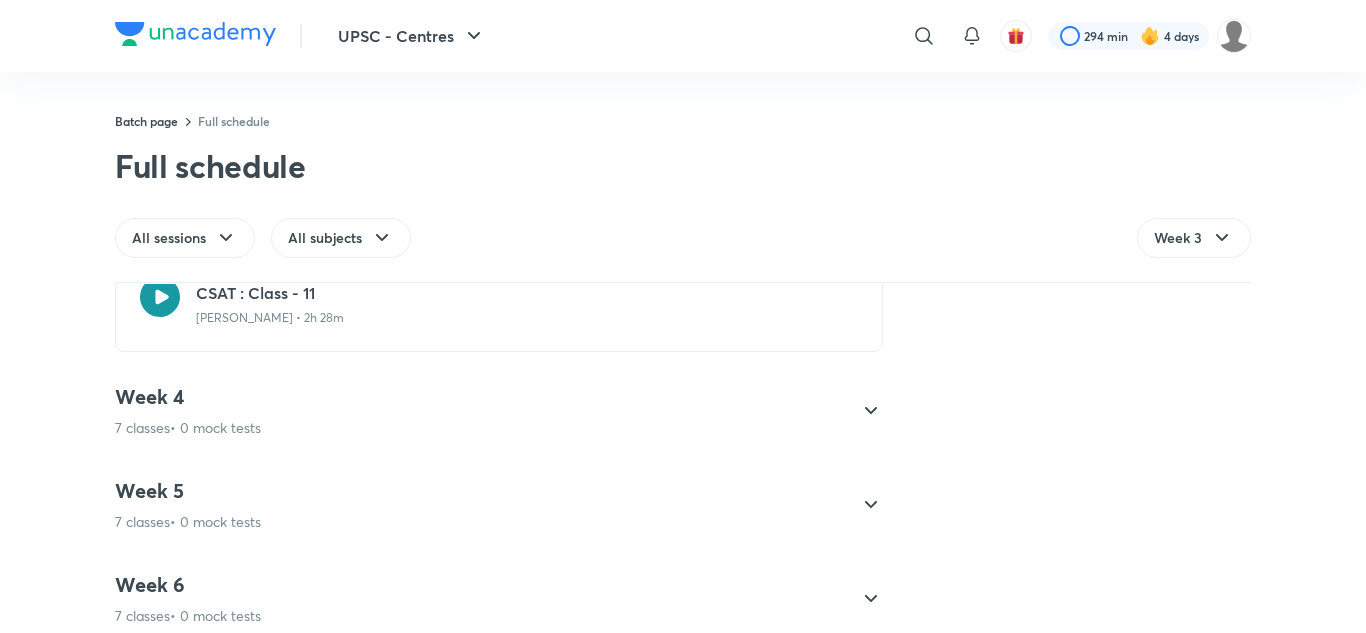scroll, scrollTop: 1012, scrollLeft: 0, axis: vertical 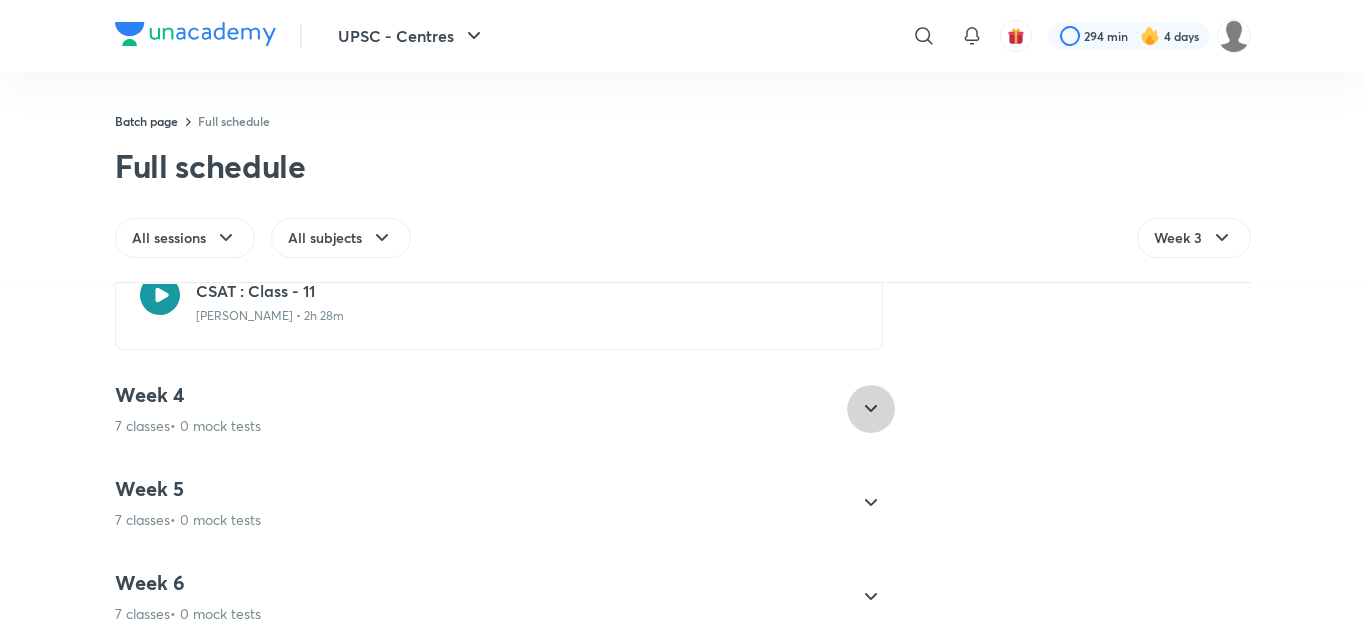 click 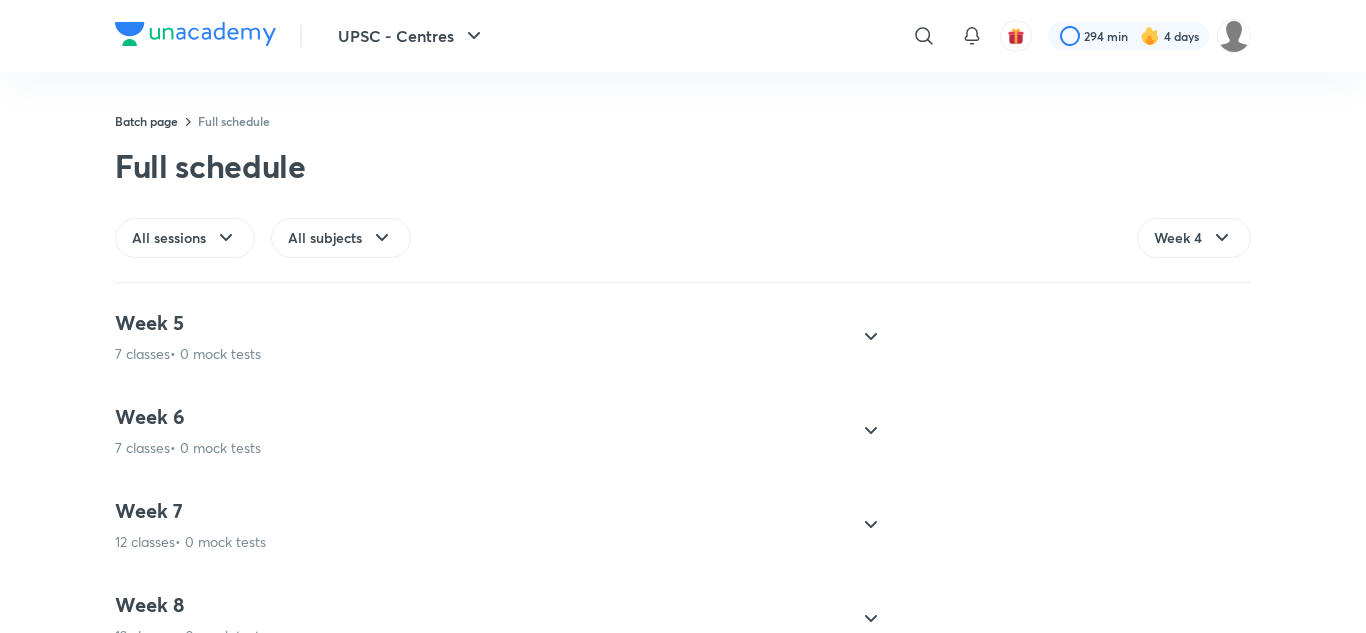 scroll, scrollTop: 1179, scrollLeft: 0, axis: vertical 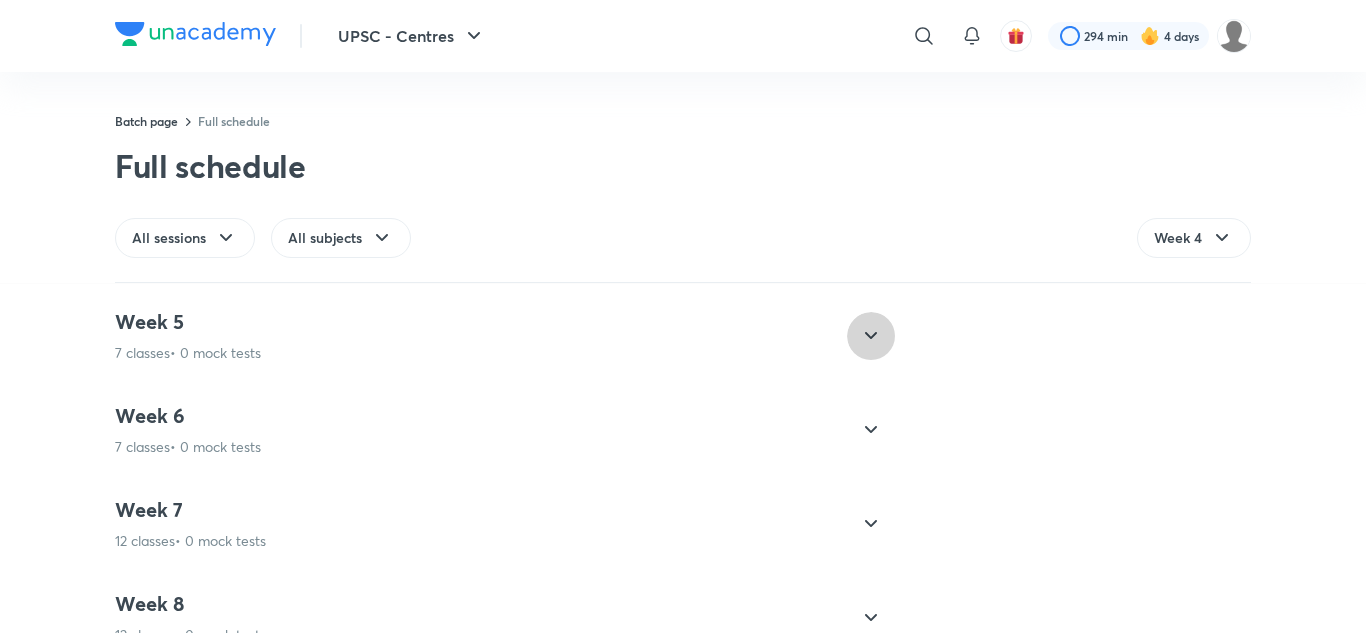 click 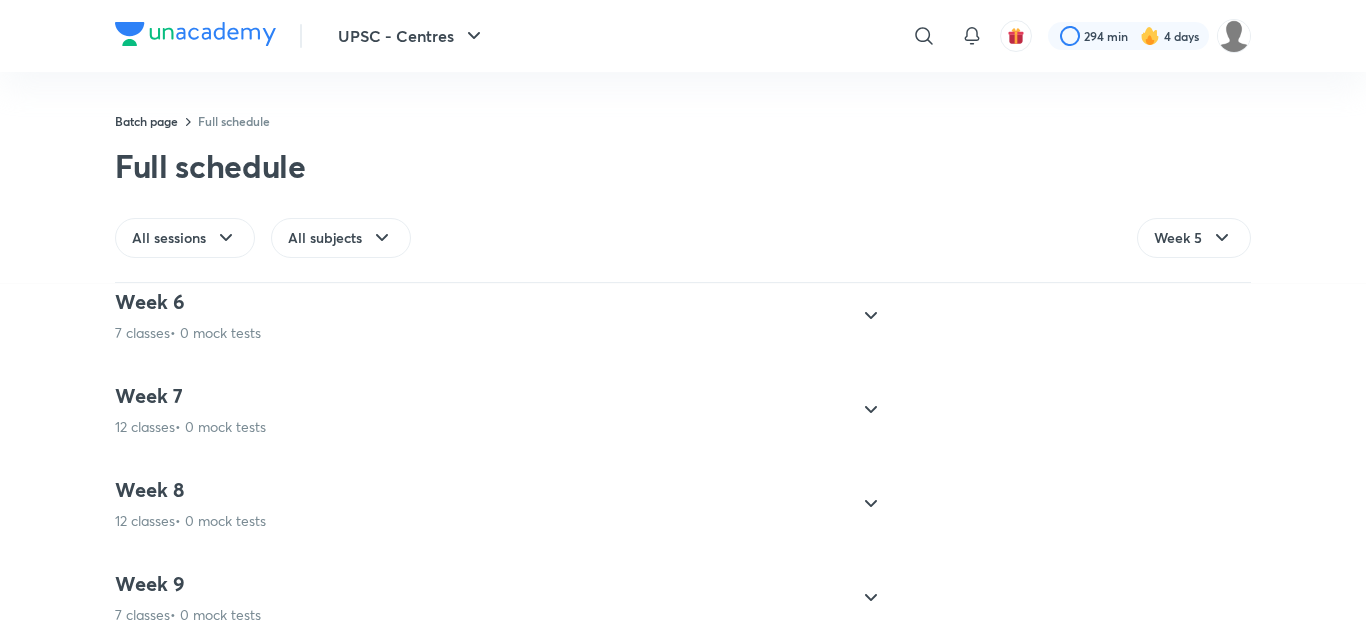 scroll, scrollTop: 1294, scrollLeft: 0, axis: vertical 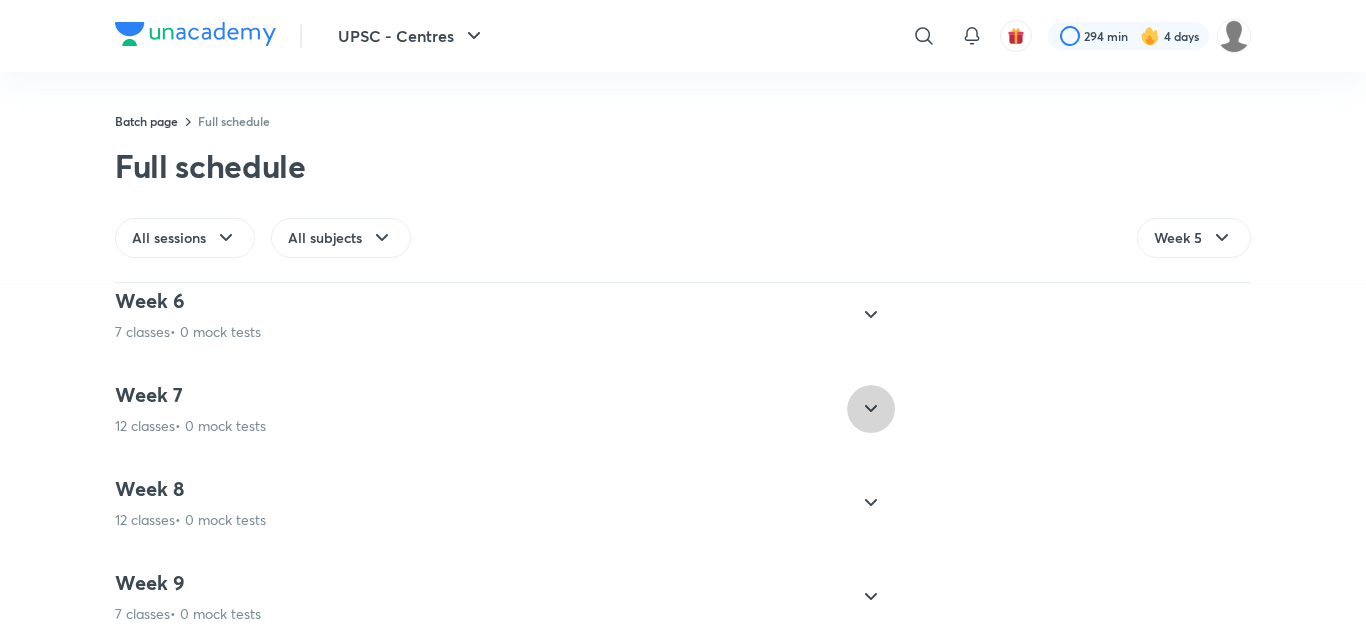 click 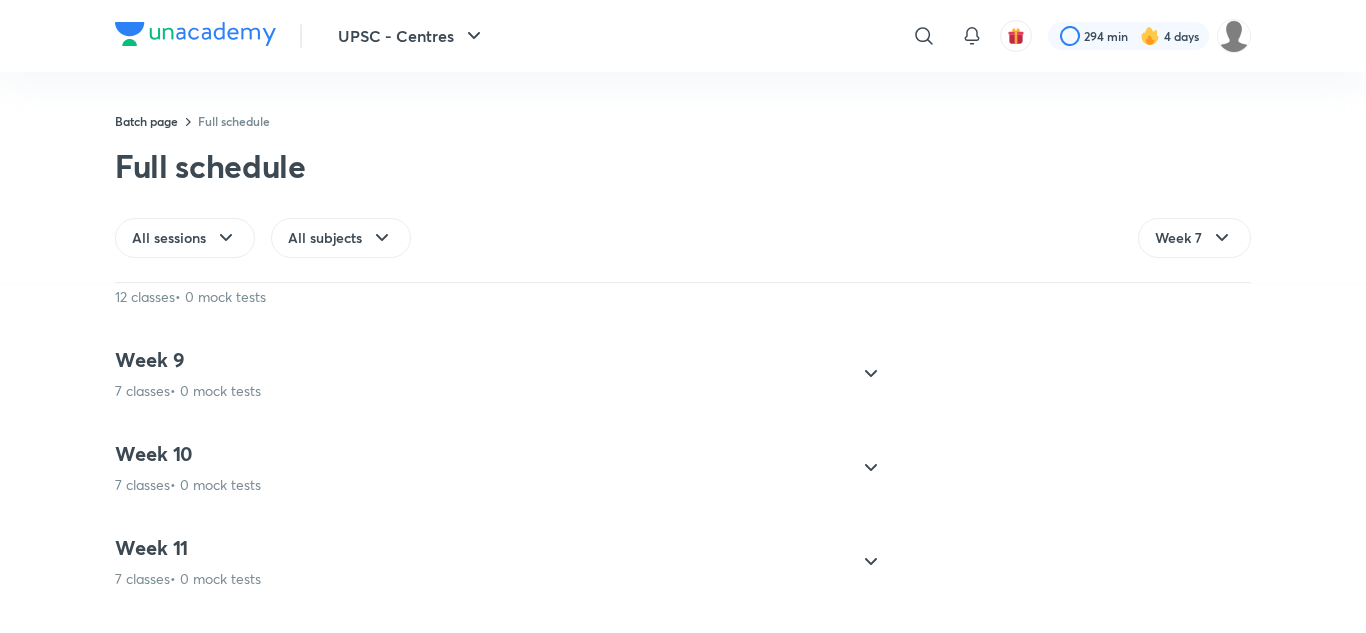 scroll, scrollTop: 2098, scrollLeft: 0, axis: vertical 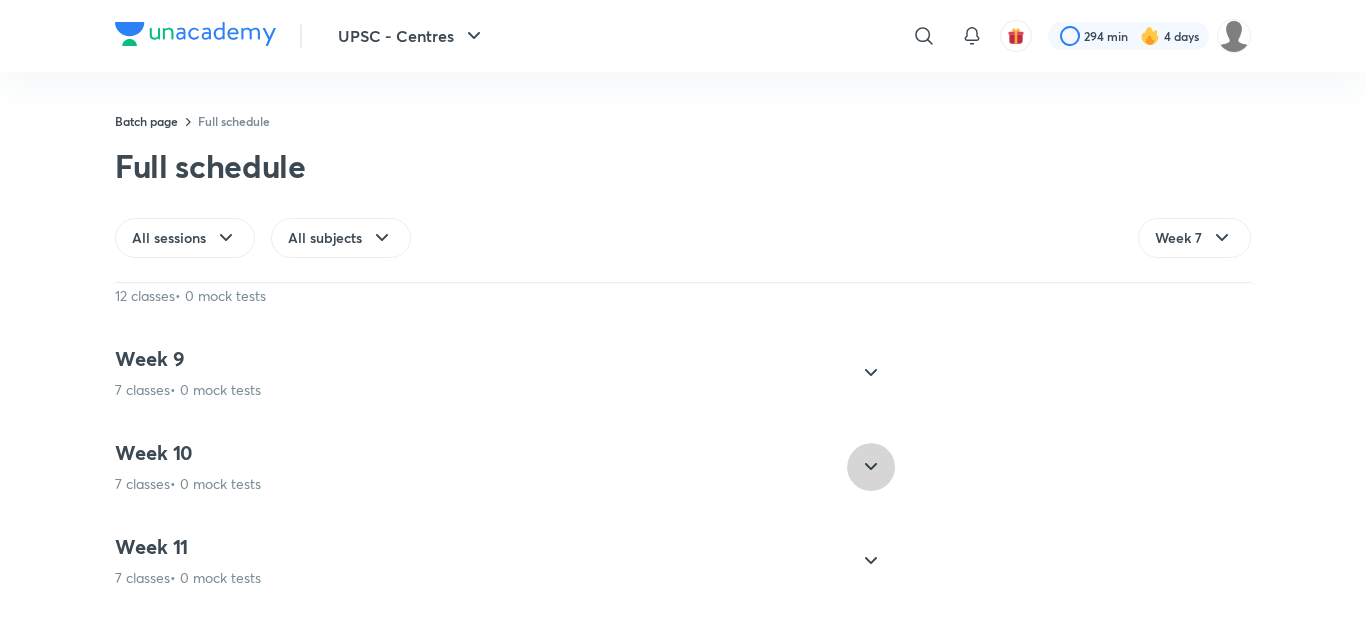 click 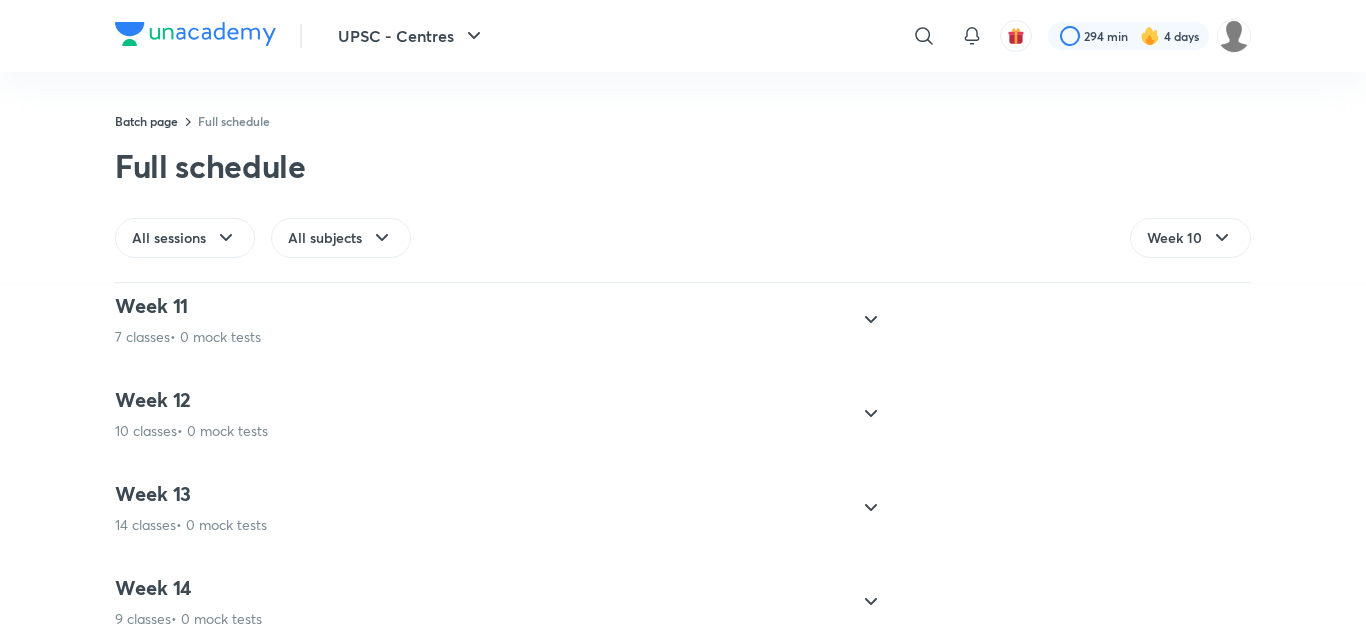 scroll, scrollTop: 1771, scrollLeft: 0, axis: vertical 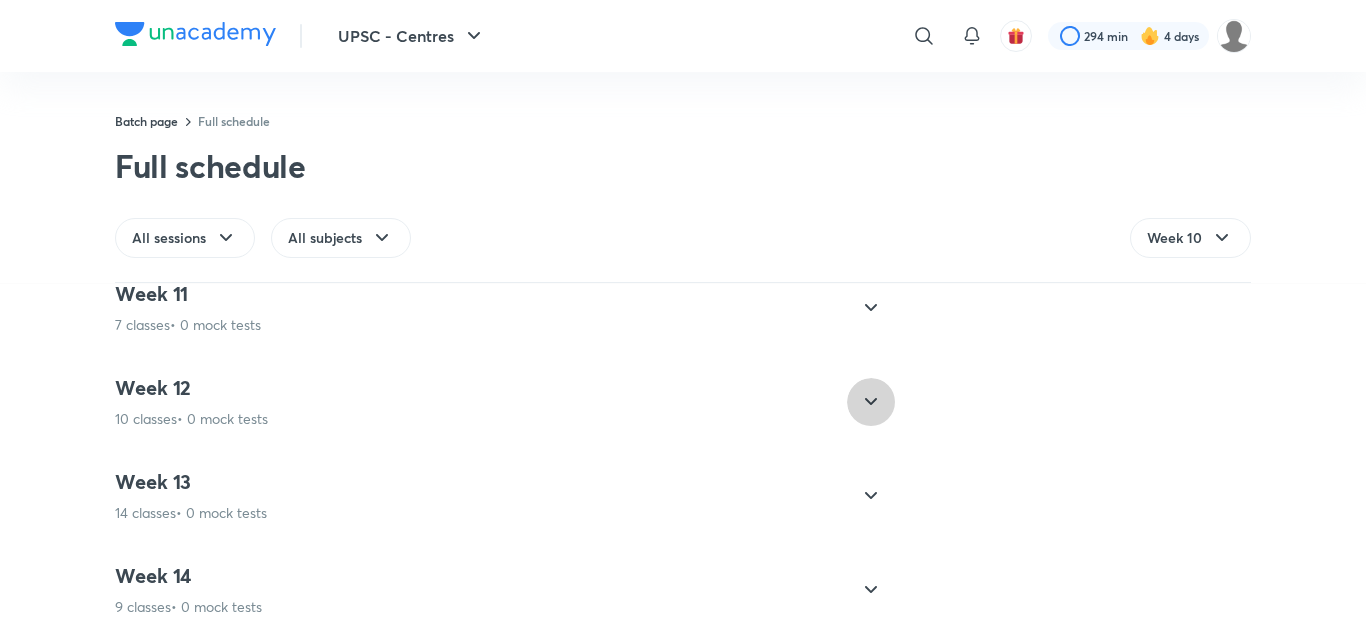 click 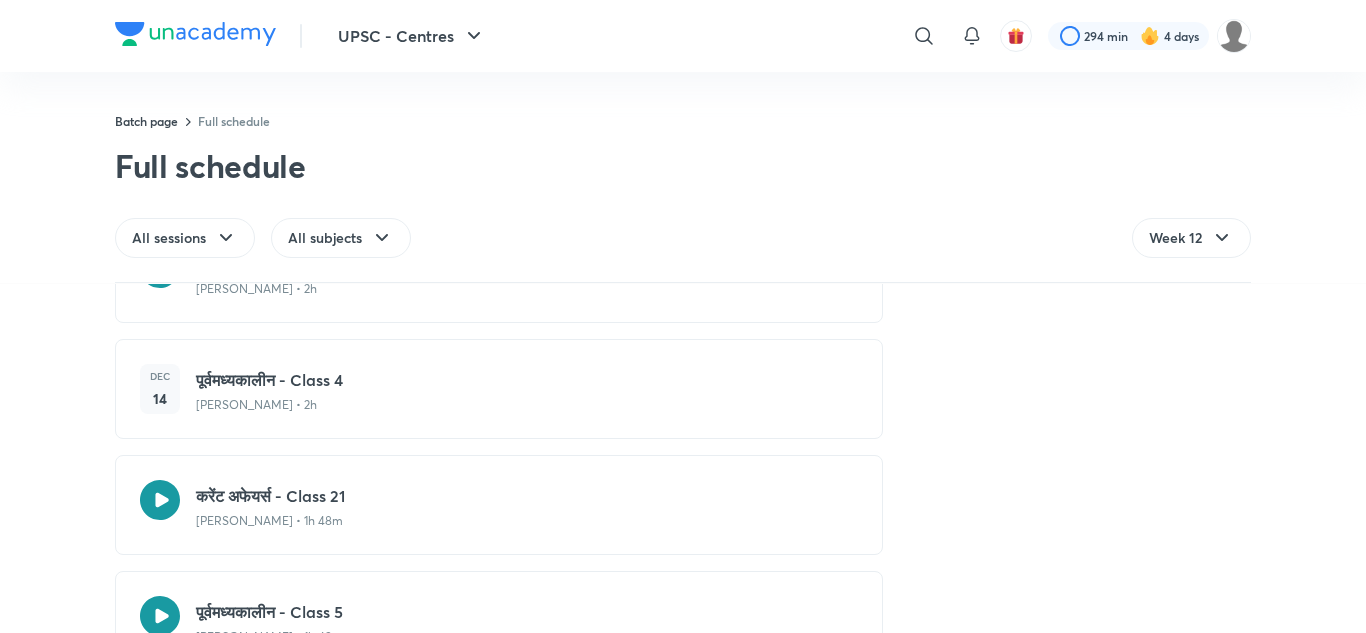scroll, scrollTop: 1306, scrollLeft: 0, axis: vertical 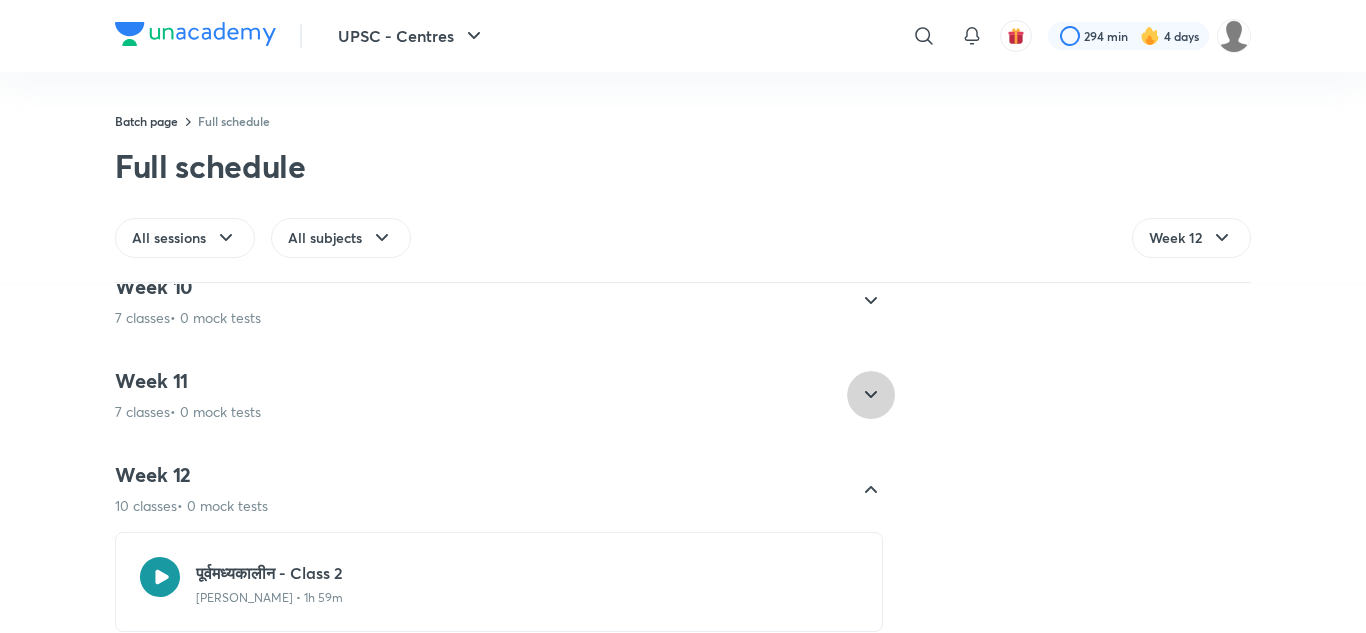 click 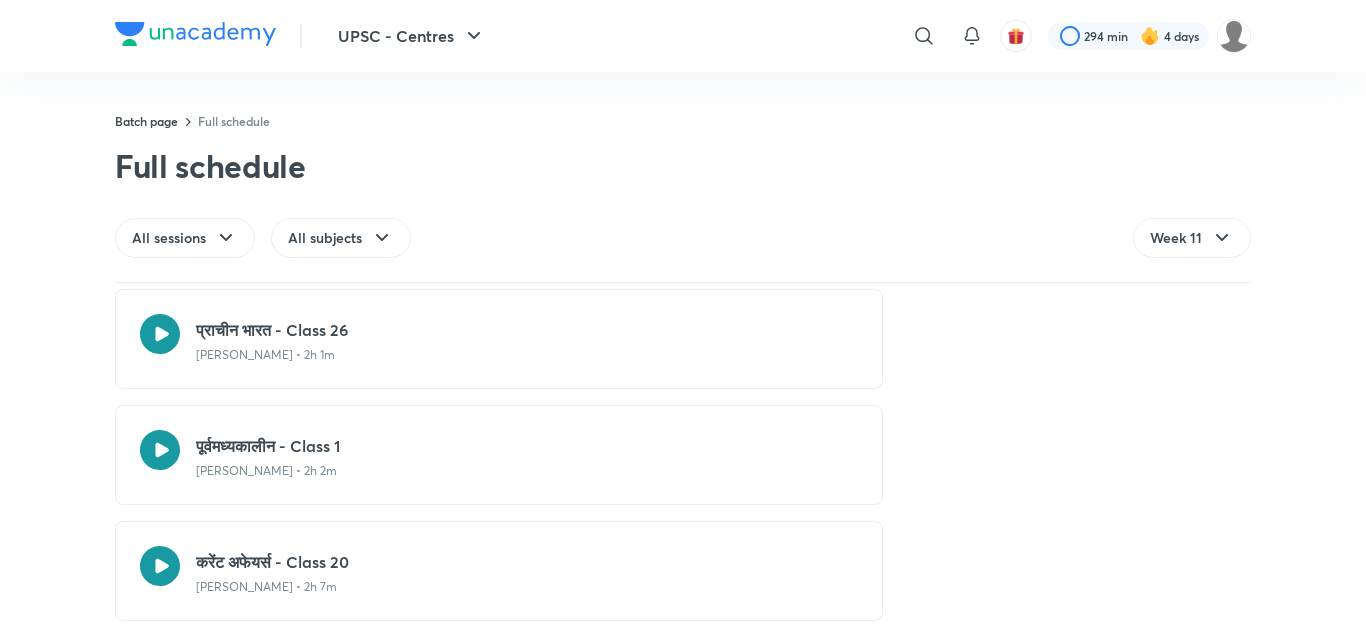 scroll, scrollTop: 1492, scrollLeft: 0, axis: vertical 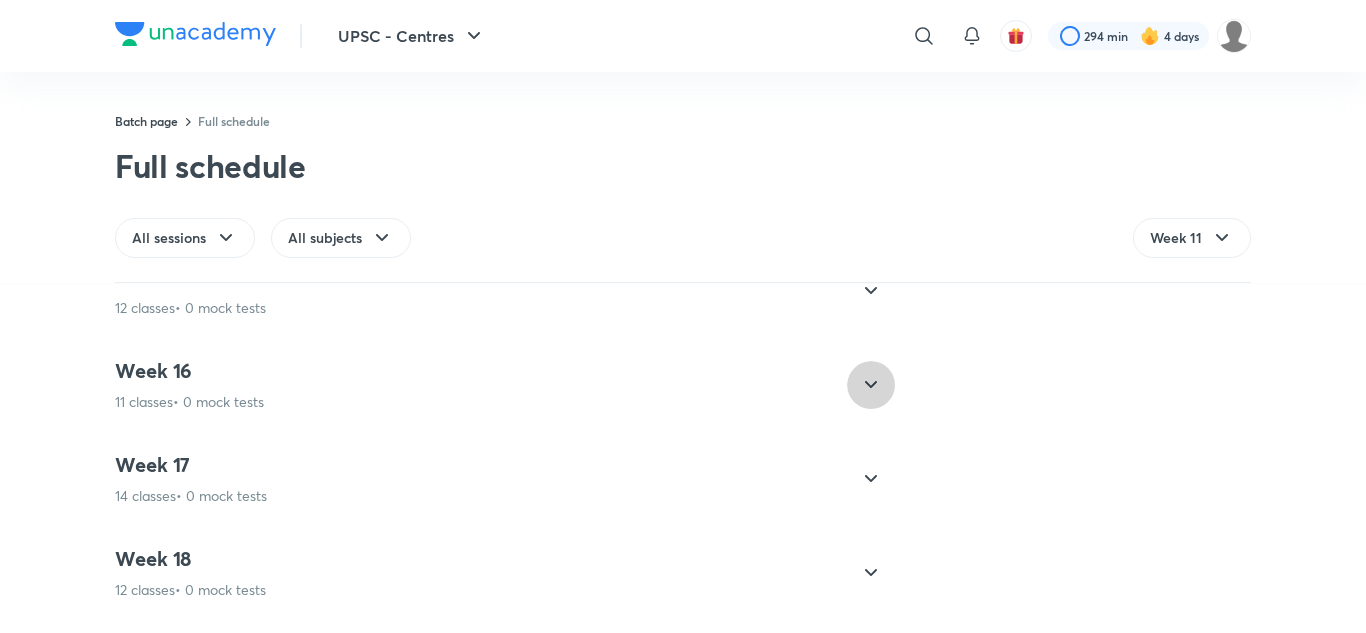 click 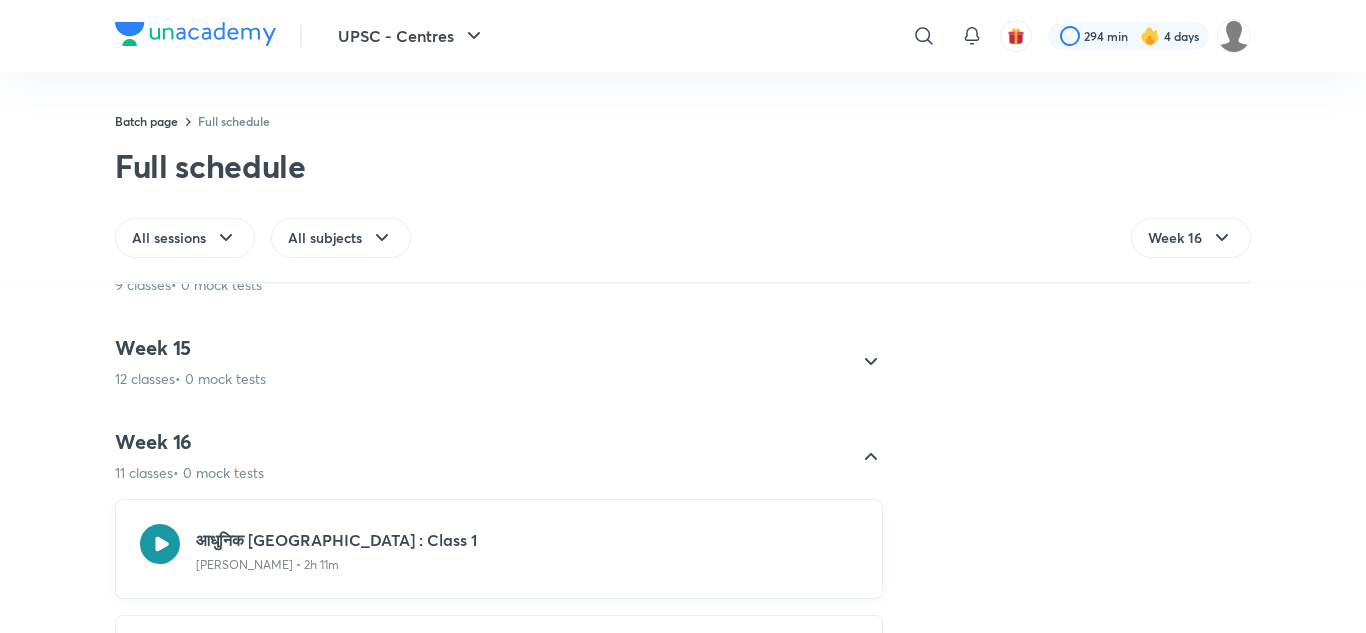 scroll, scrollTop: 1225, scrollLeft: 0, axis: vertical 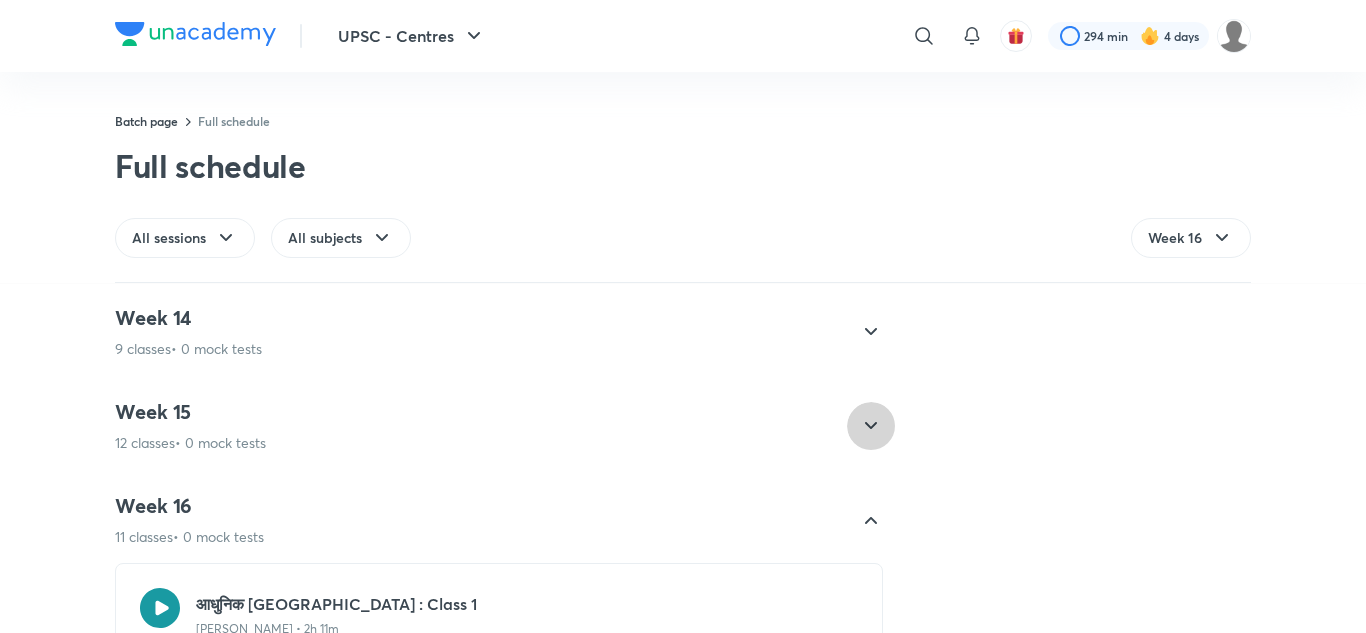 click 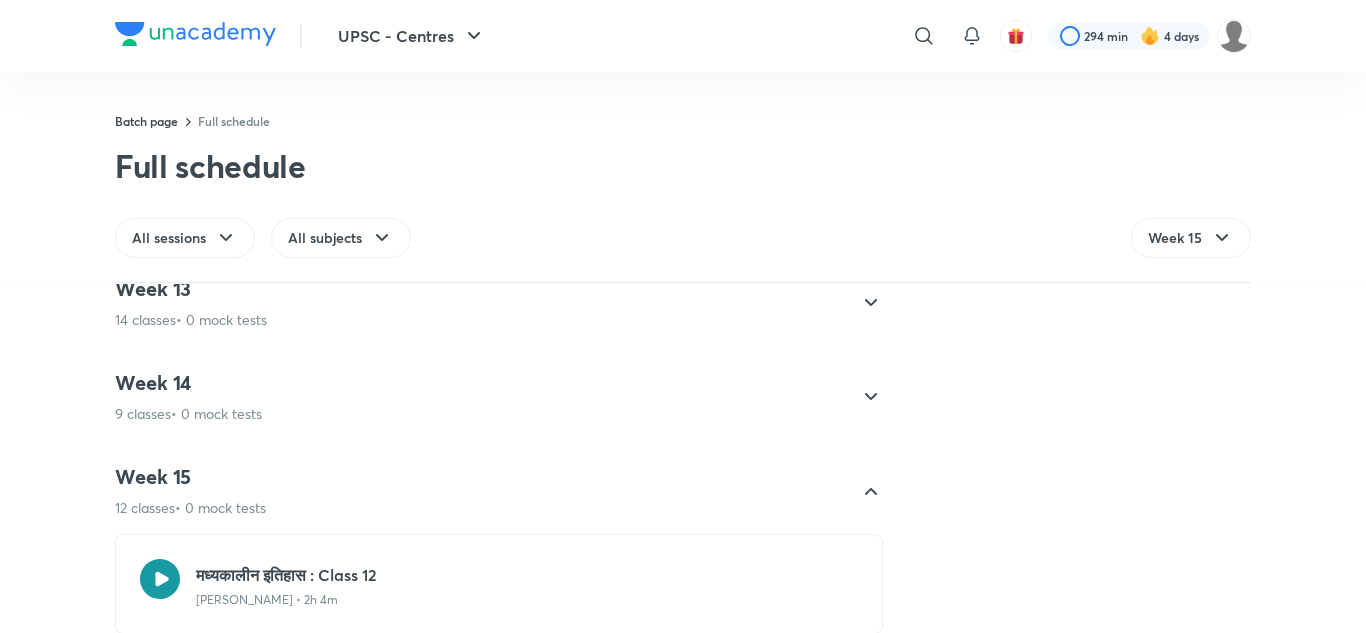 scroll, scrollTop: 1154, scrollLeft: 0, axis: vertical 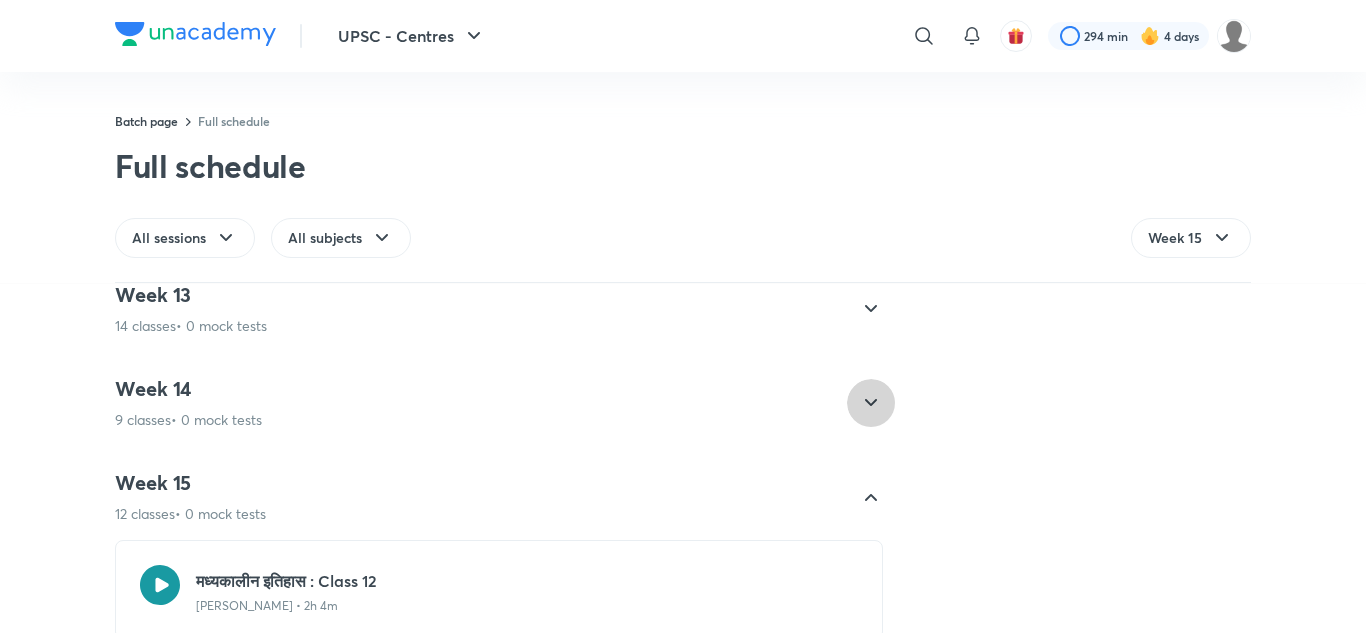 click 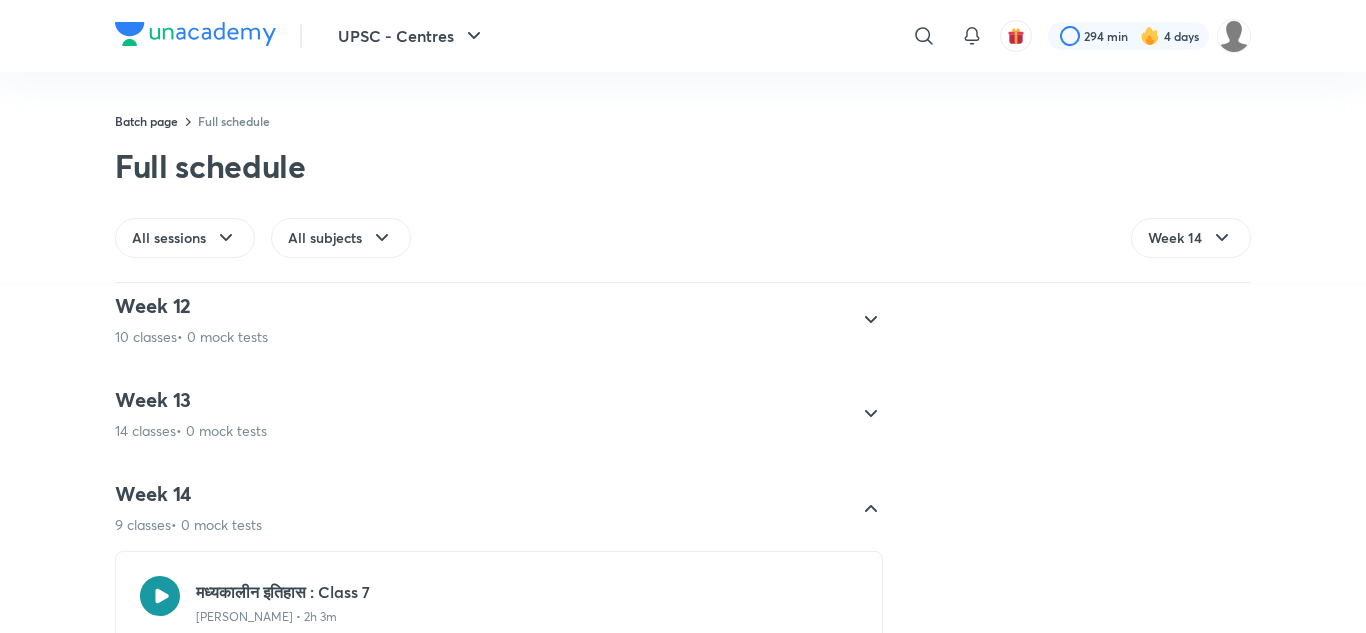 scroll, scrollTop: 1048, scrollLeft: 0, axis: vertical 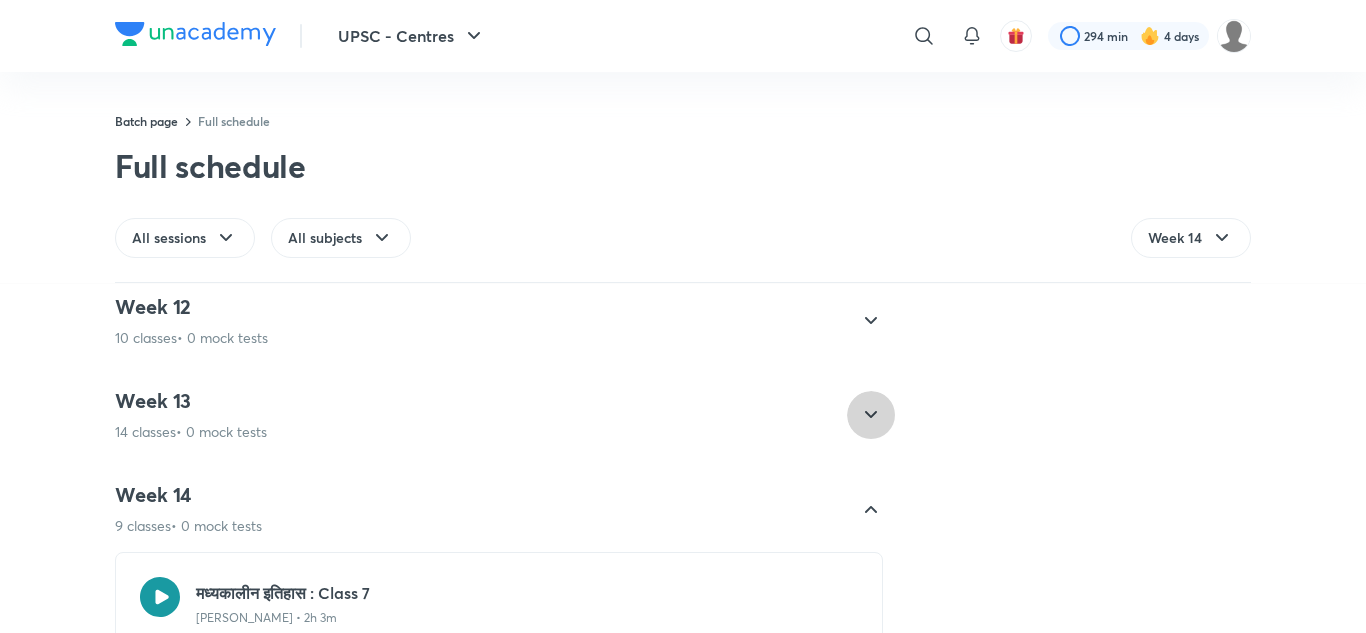 click 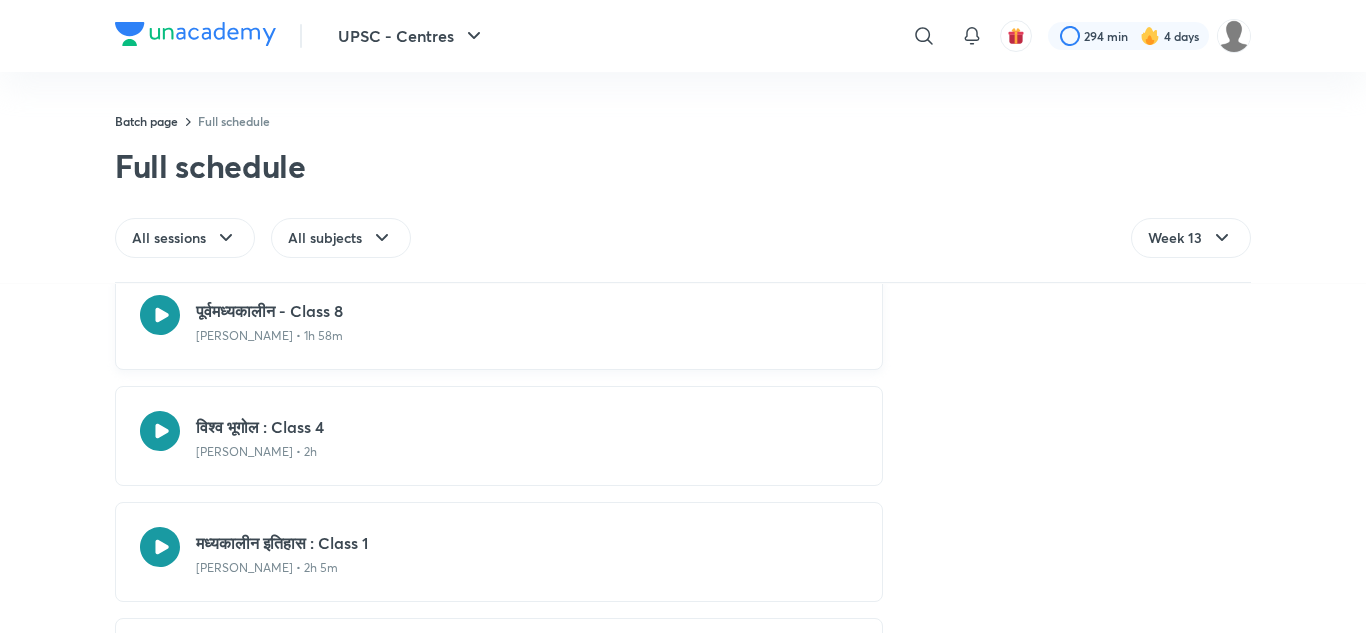 scroll, scrollTop: 1248, scrollLeft: 0, axis: vertical 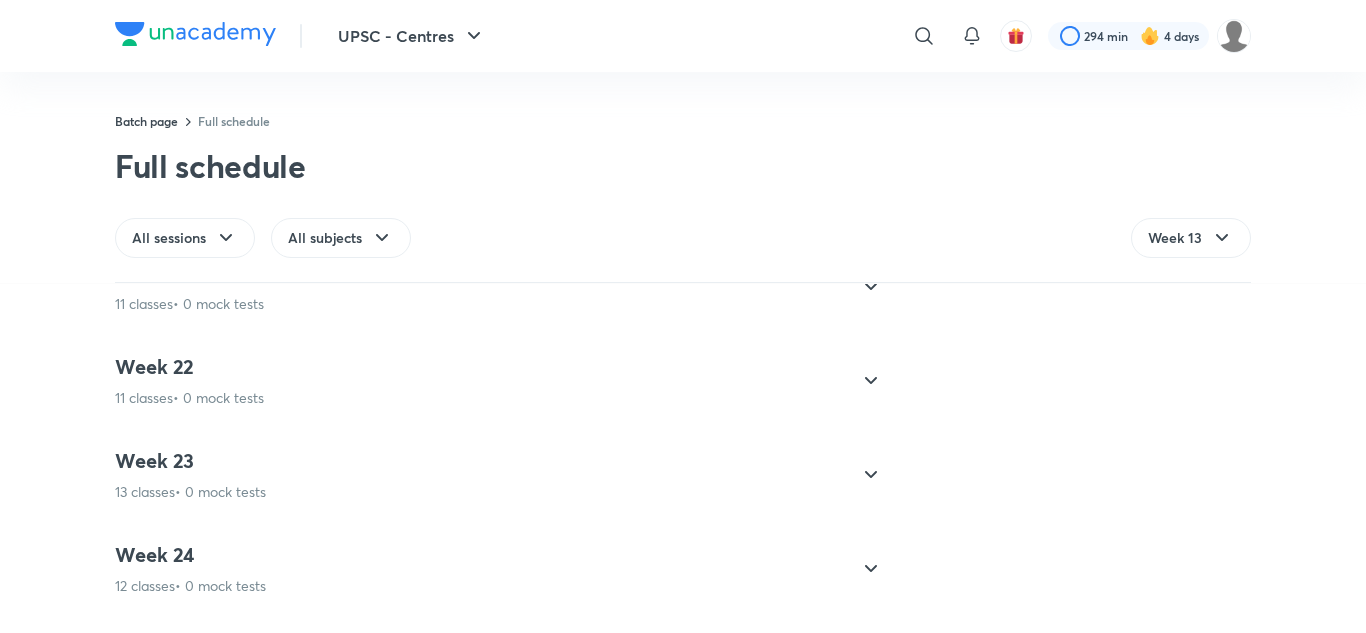 click 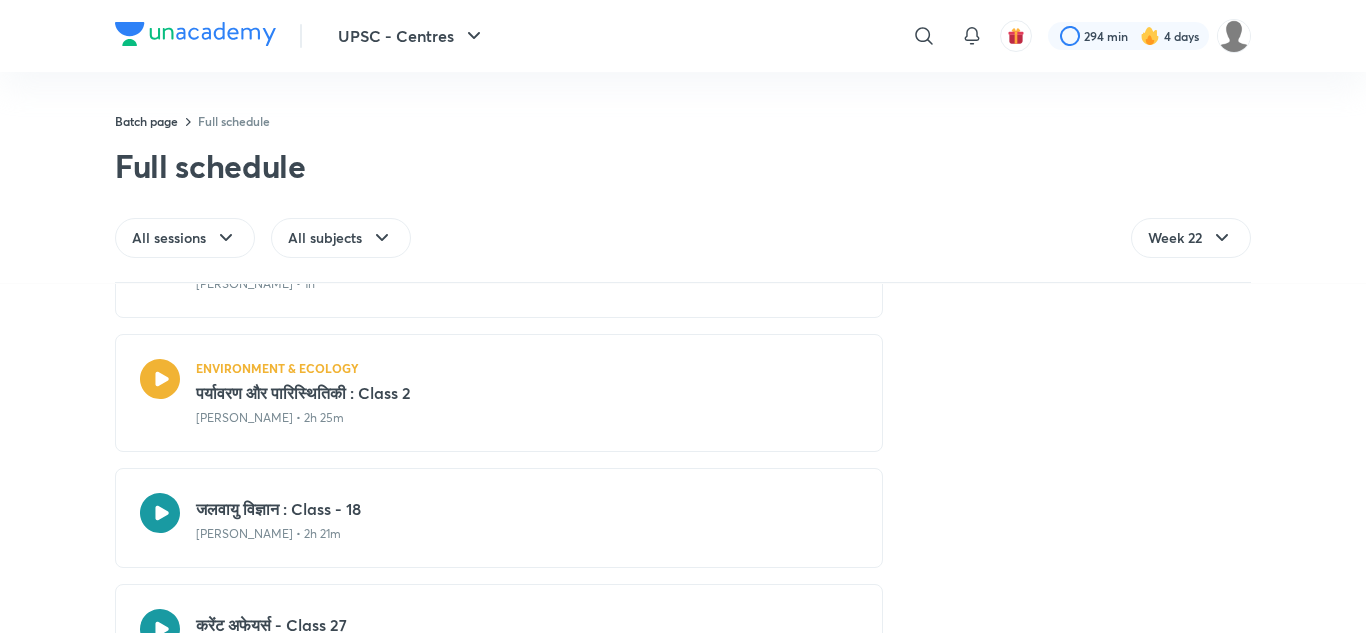 scroll, scrollTop: 2963, scrollLeft: 0, axis: vertical 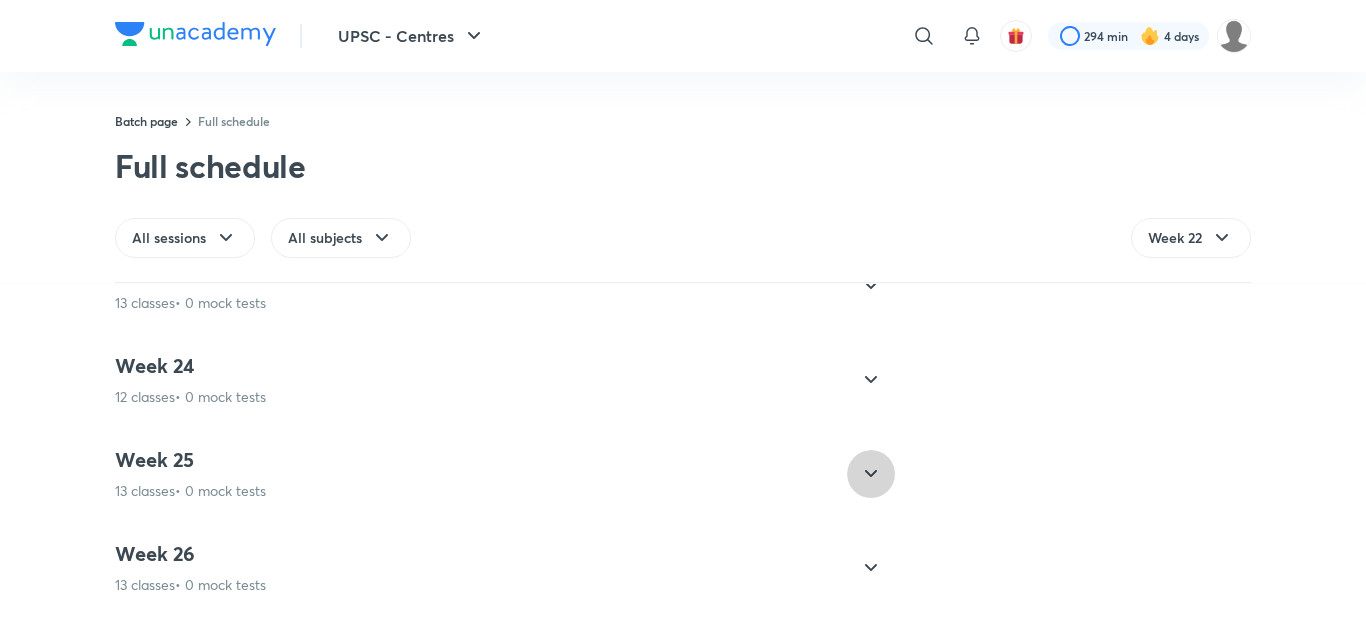 click 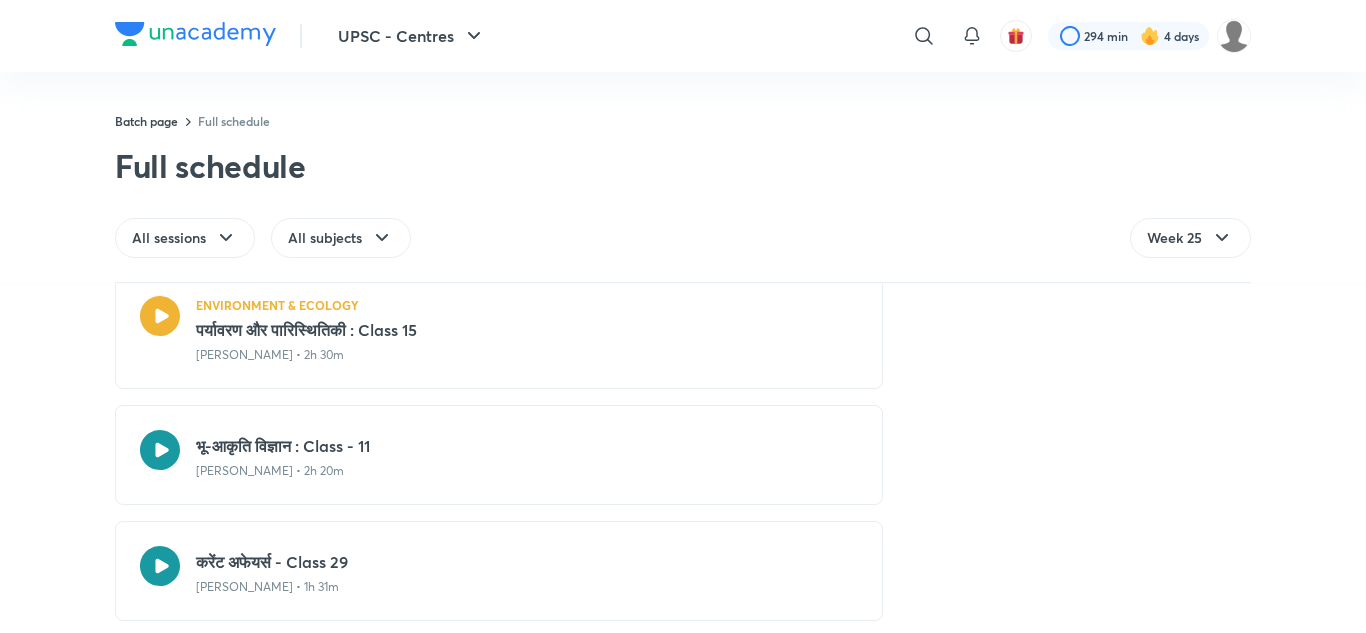 scroll, scrollTop: 2364, scrollLeft: 0, axis: vertical 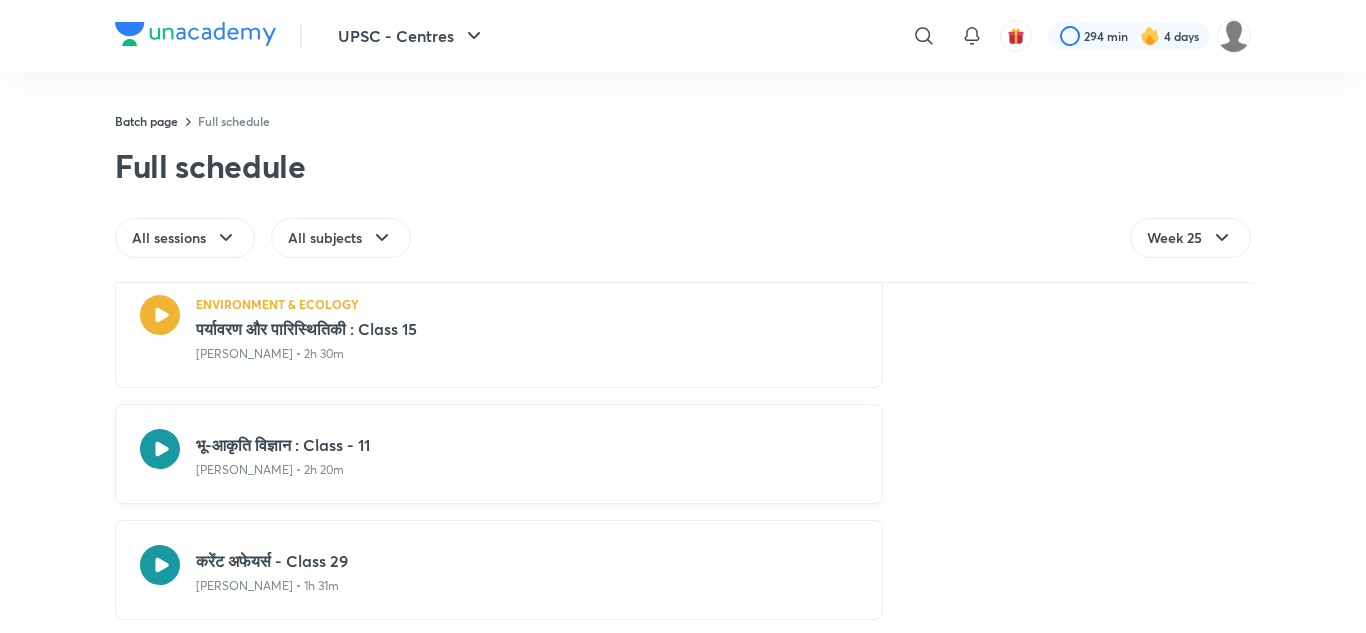 click on "भू-आकृति विज्ञान : Class - 11" at bounding box center (527, 445) 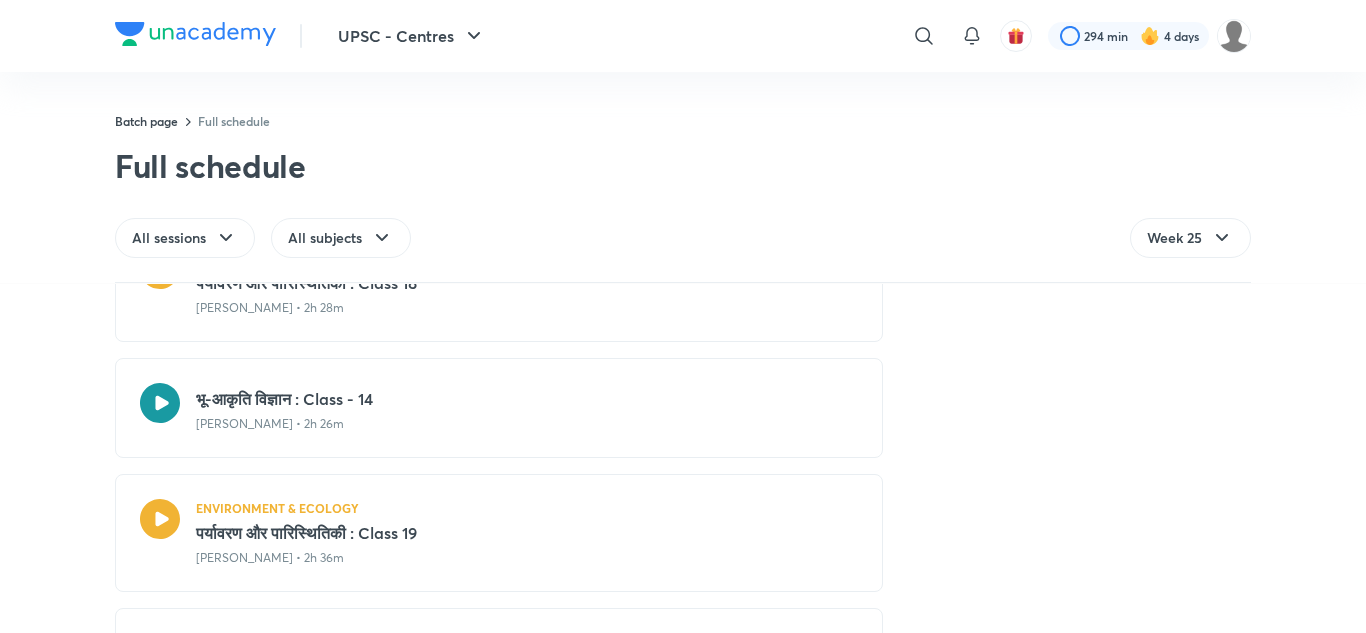scroll, scrollTop: 3277, scrollLeft: 0, axis: vertical 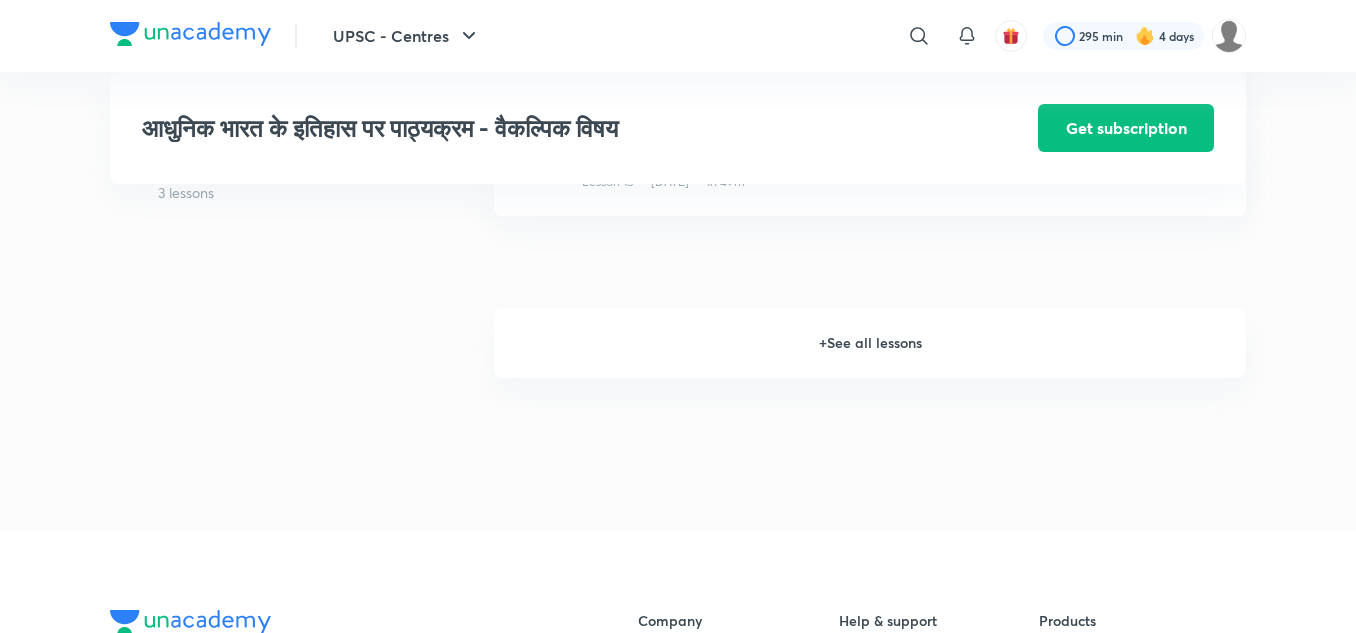 click on "+  See all lessons" at bounding box center [870, 343] 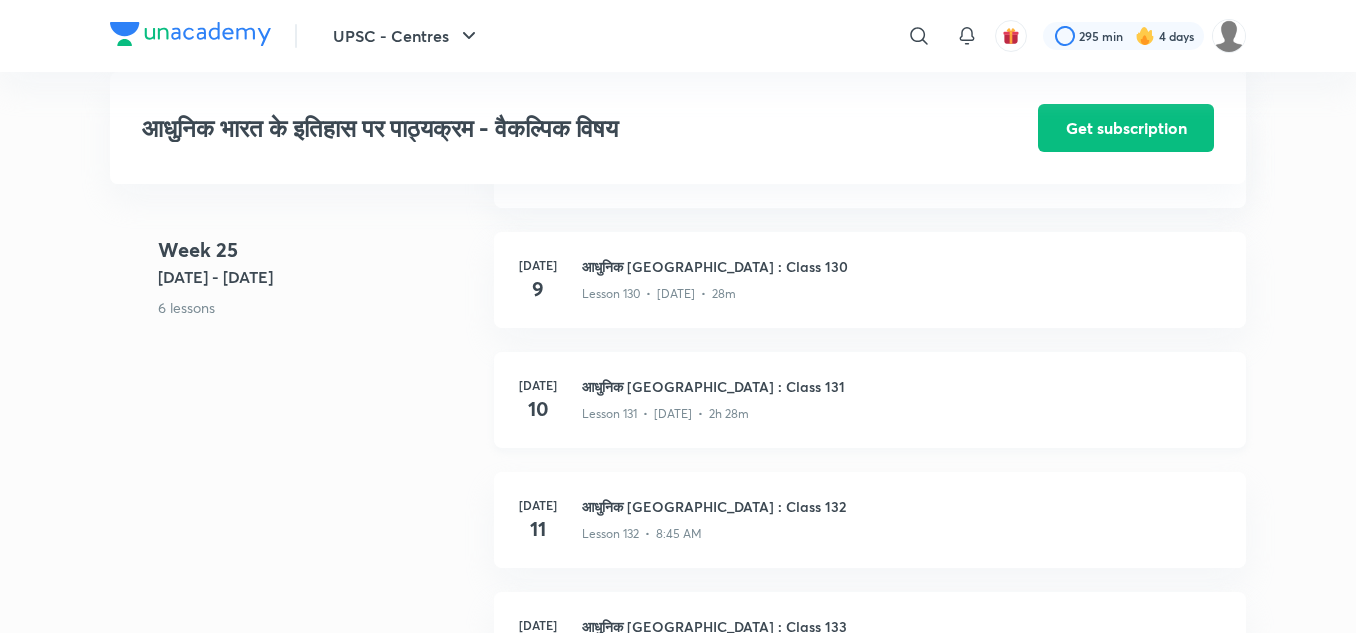 scroll, scrollTop: 18772, scrollLeft: 0, axis: vertical 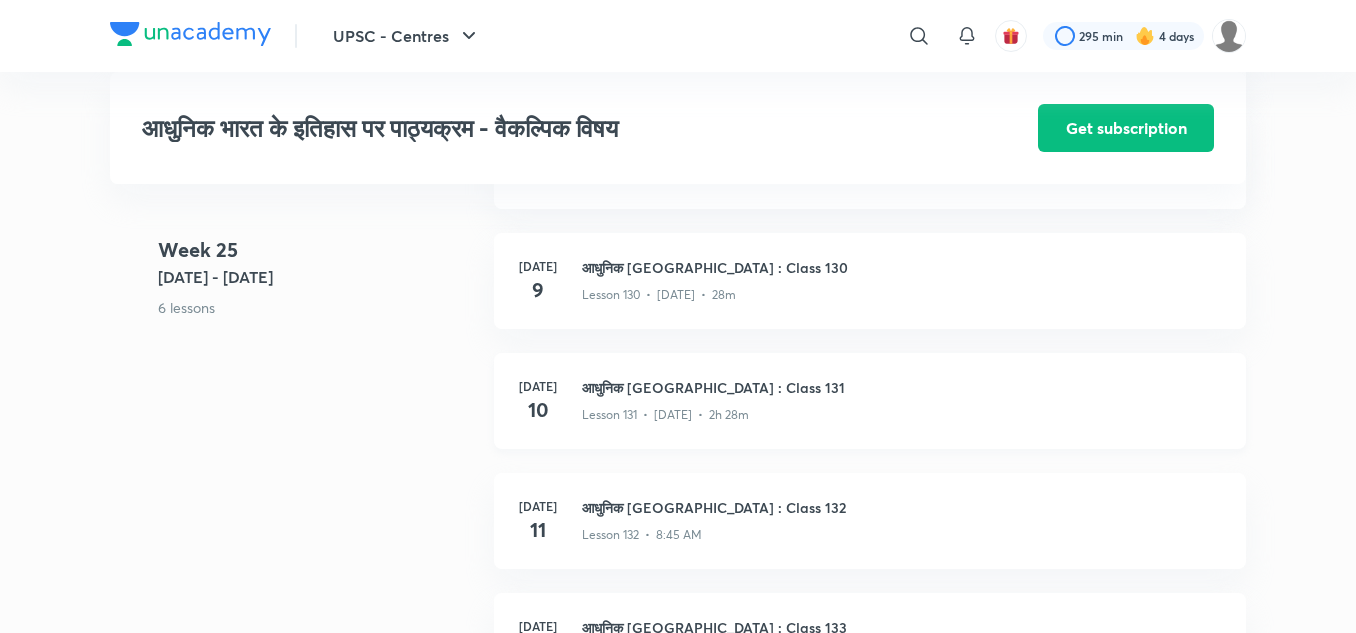 click on "आधुनिक भारत : Class 131" at bounding box center [902, 387] 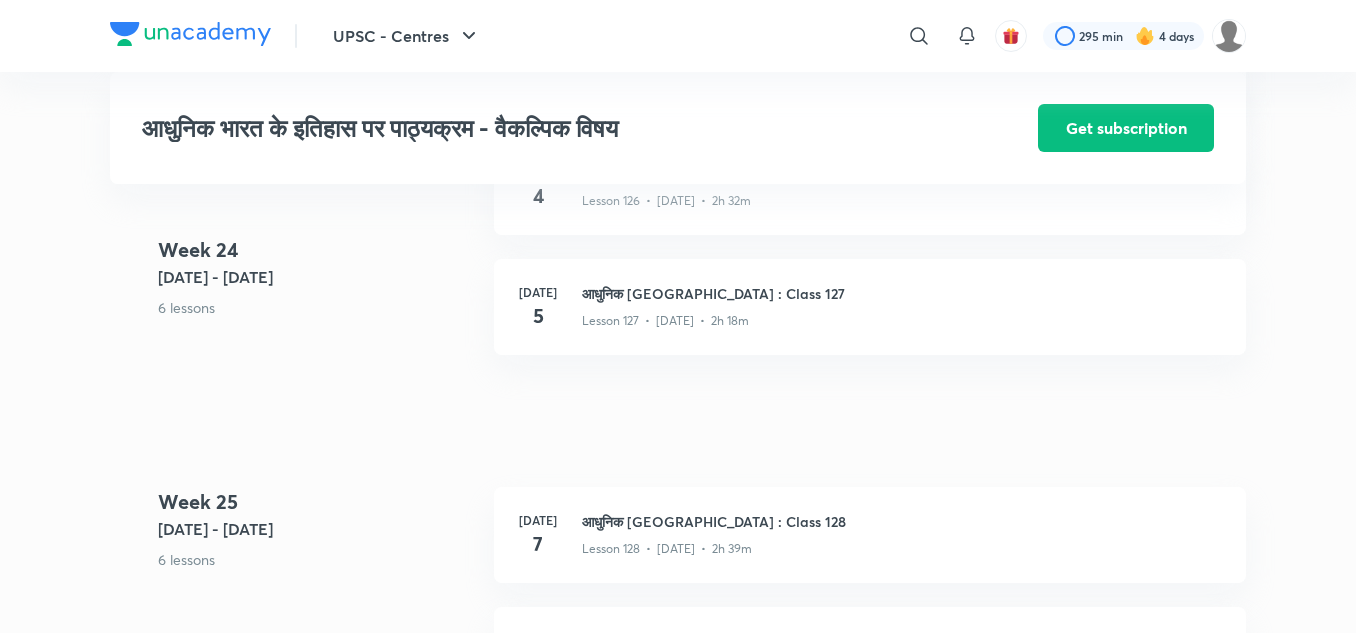 scroll, scrollTop: 18160, scrollLeft: 0, axis: vertical 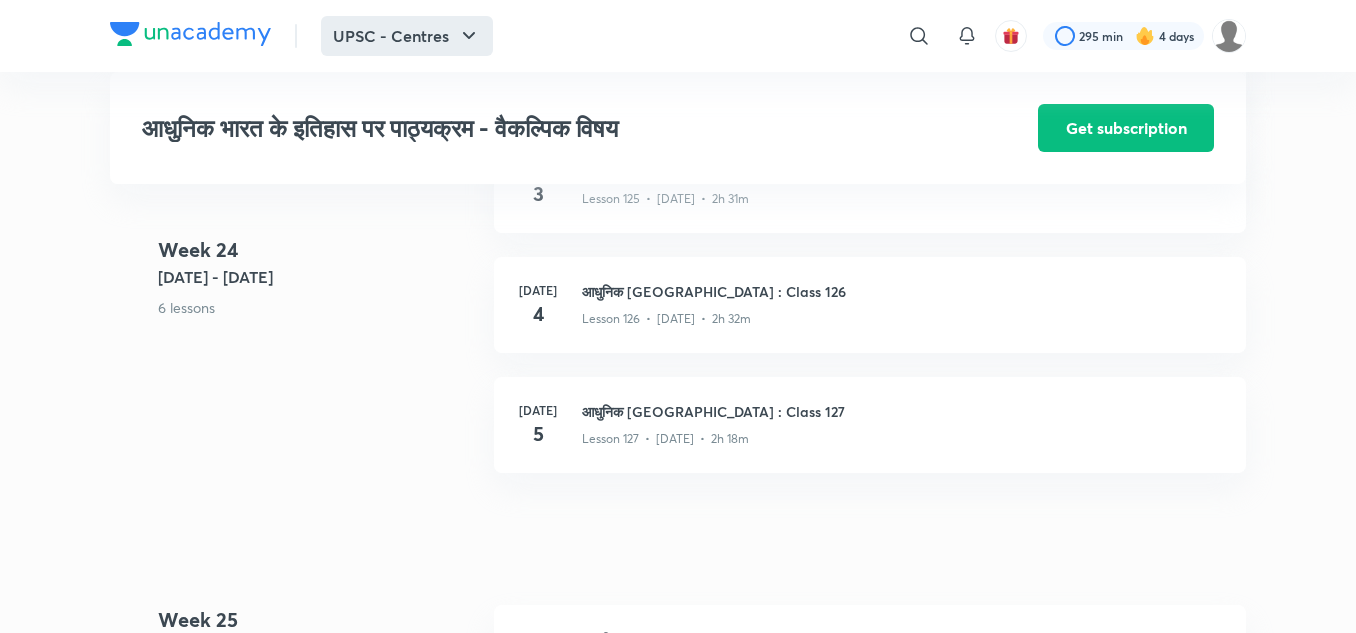 click on "UPSC - Centres" at bounding box center (407, 36) 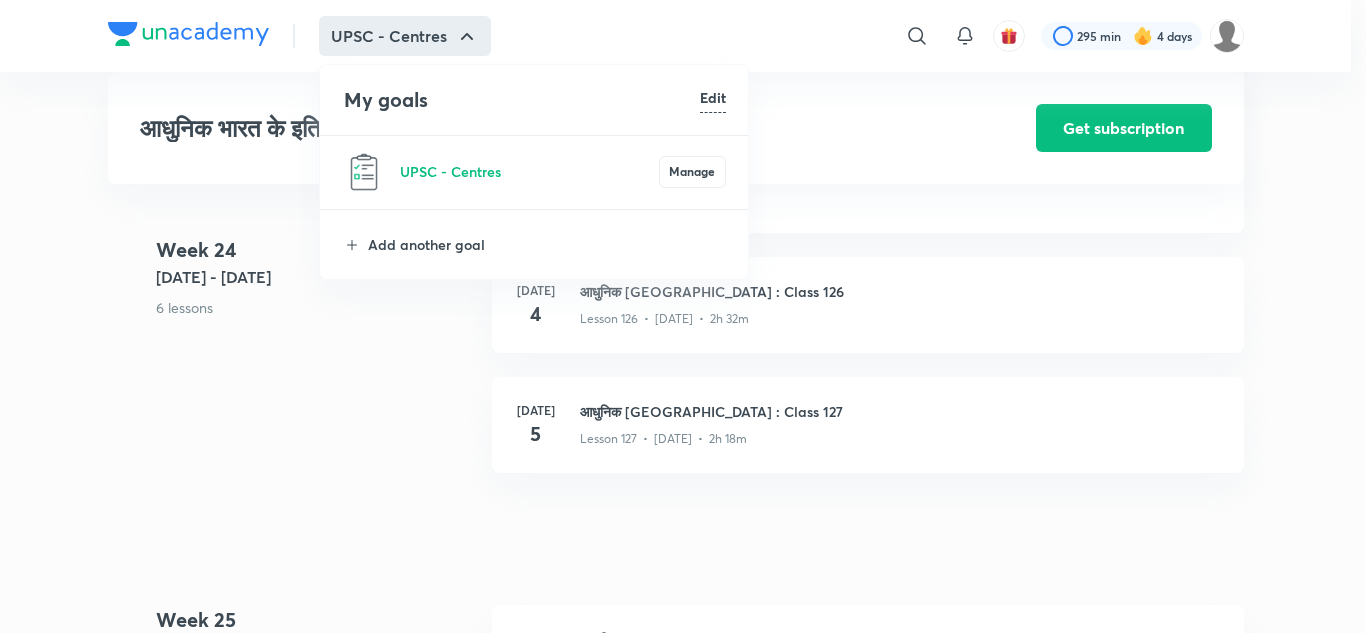 click at bounding box center [683, 316] 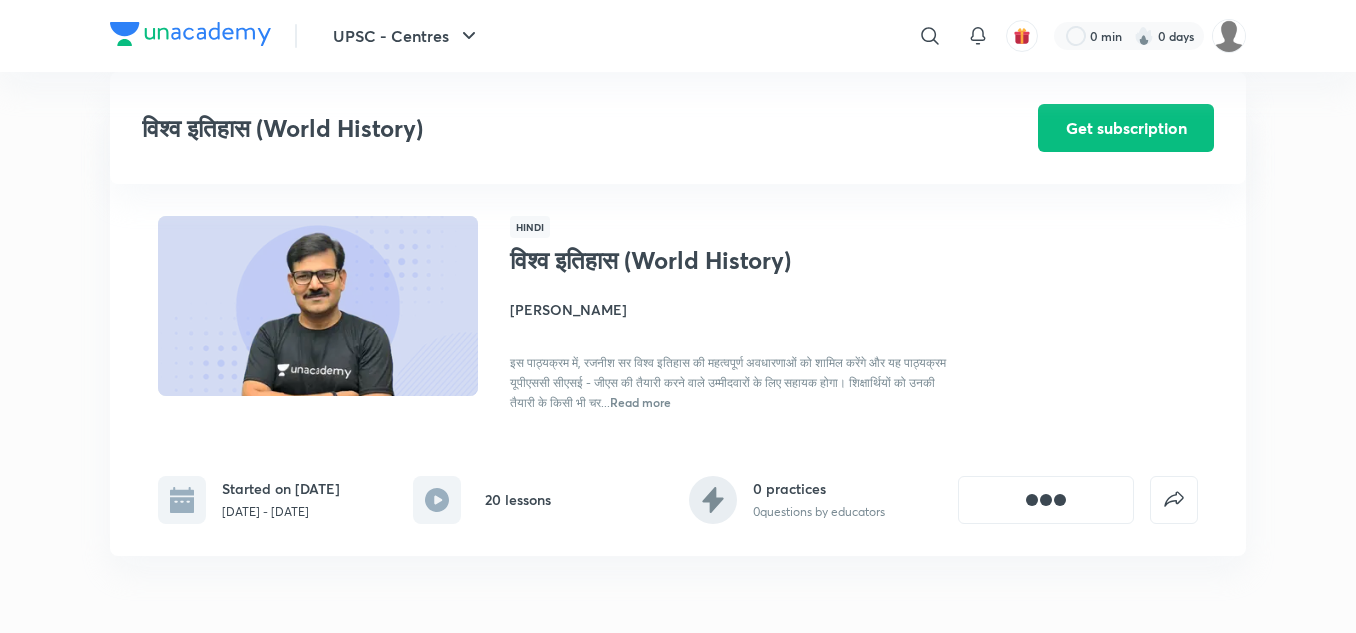 scroll, scrollTop: 291, scrollLeft: 0, axis: vertical 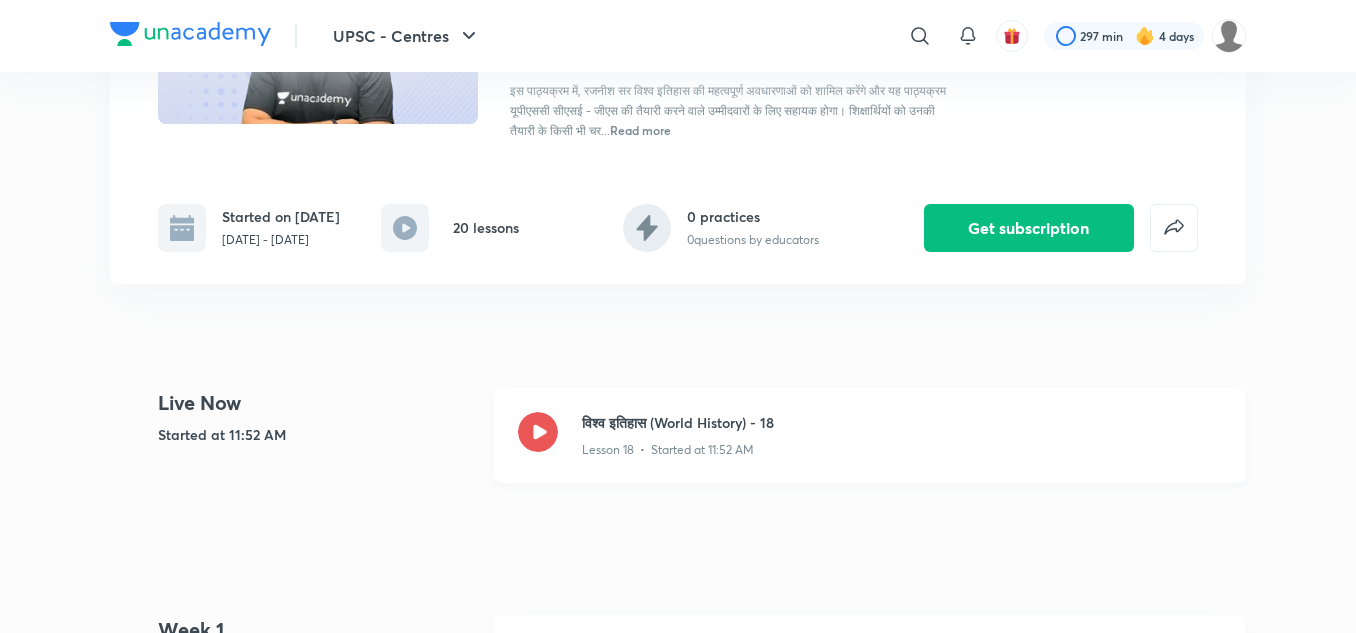 click on "विश्व इतिहास (World History) - 18" at bounding box center (902, 422) 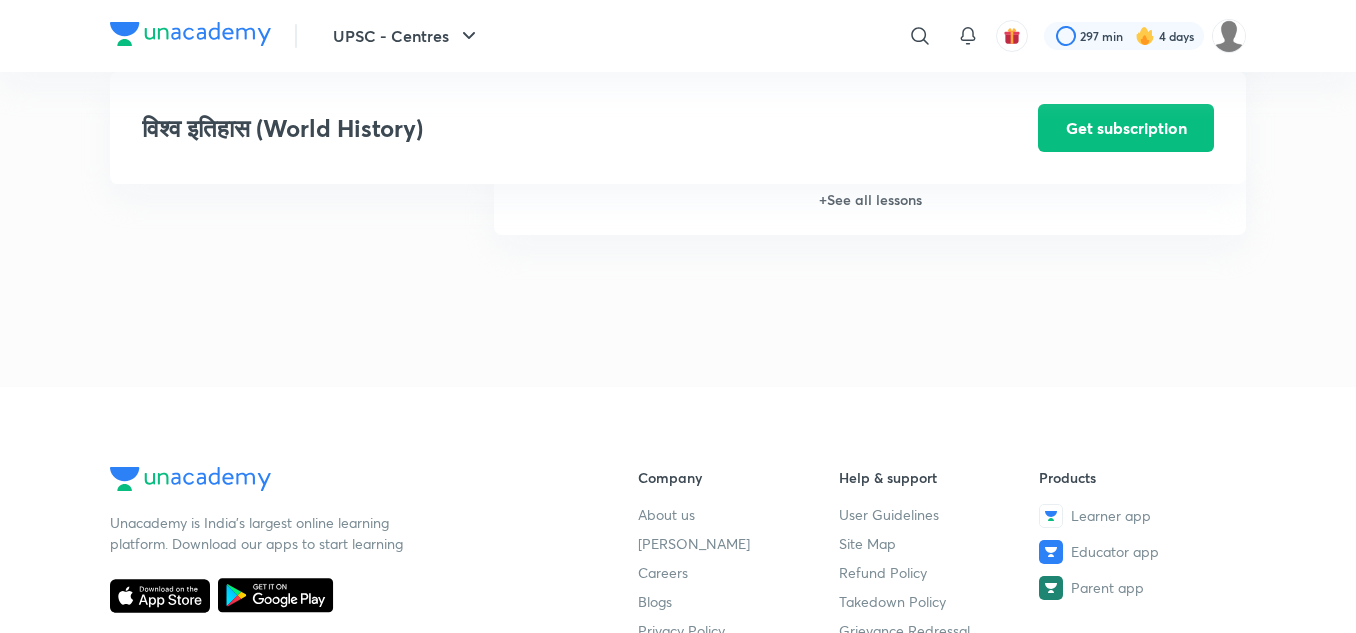scroll, scrollTop: 3122, scrollLeft: 0, axis: vertical 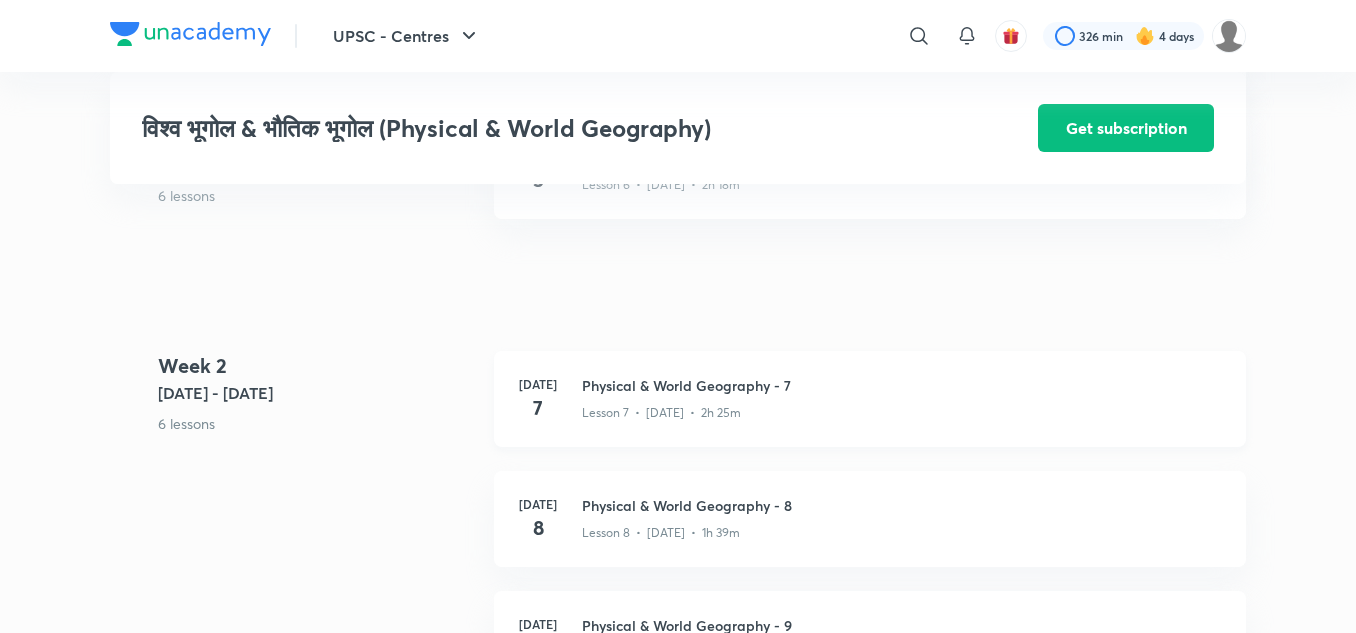click on "Physical & World Geography - 7" at bounding box center [902, 385] 